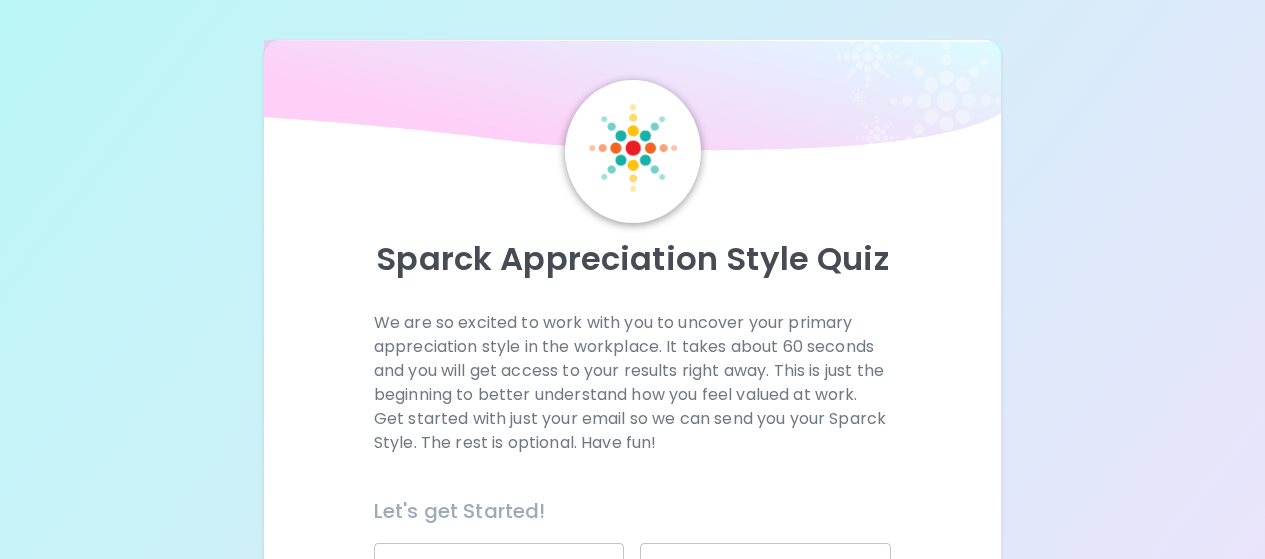 scroll, scrollTop: 0, scrollLeft: 0, axis: both 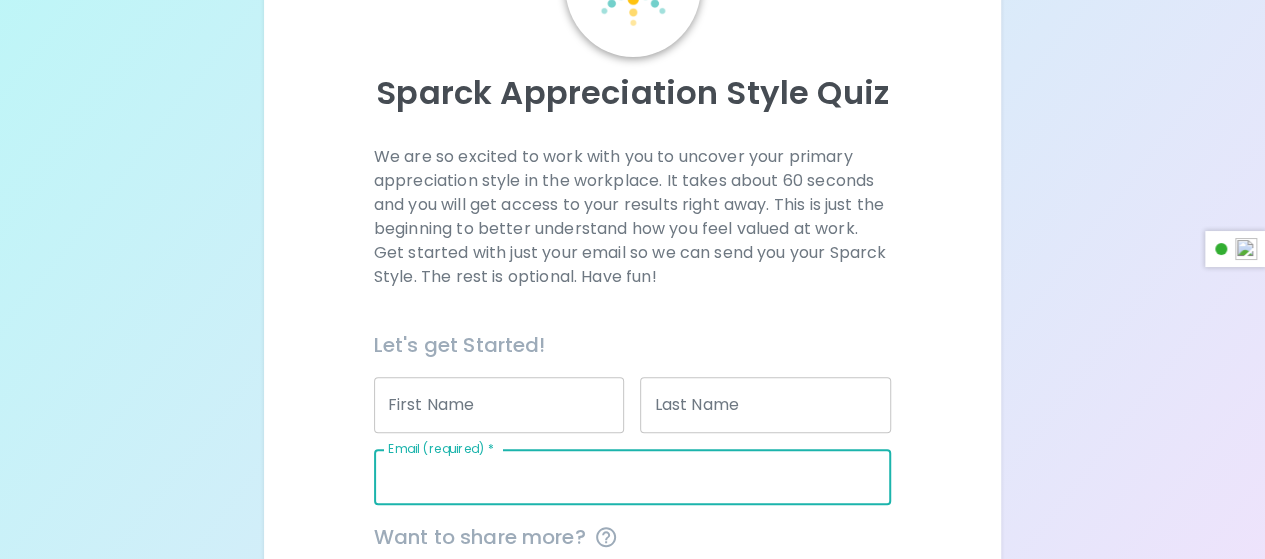 click on "Email (required)   *" at bounding box center [632, 477] 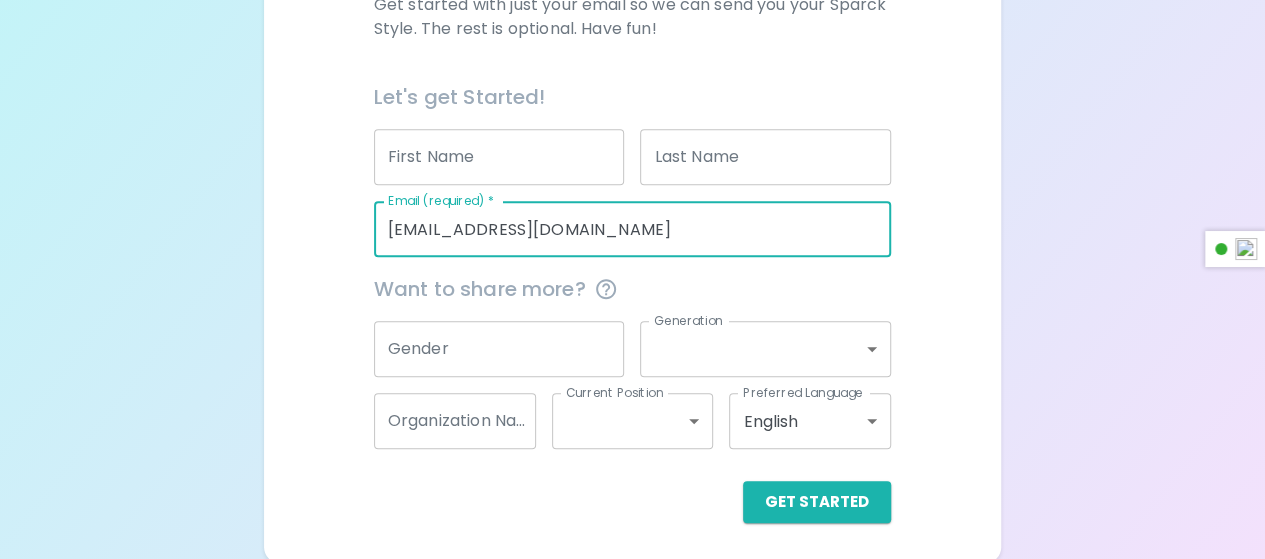 scroll, scrollTop: 417, scrollLeft: 0, axis: vertical 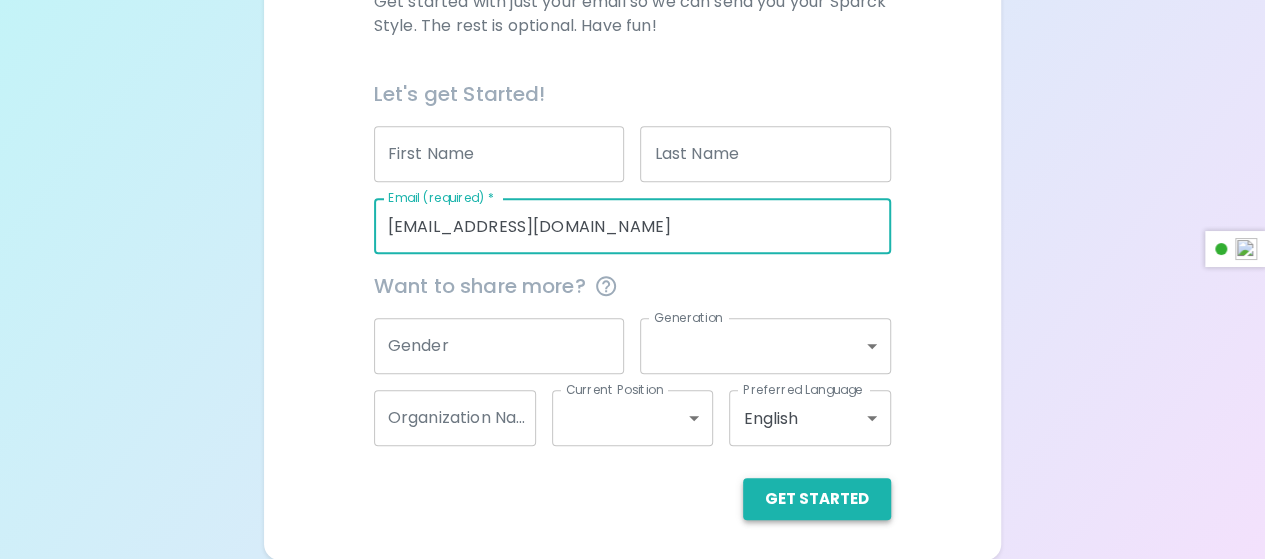 type on "[EMAIL_ADDRESS][DOMAIN_NAME]" 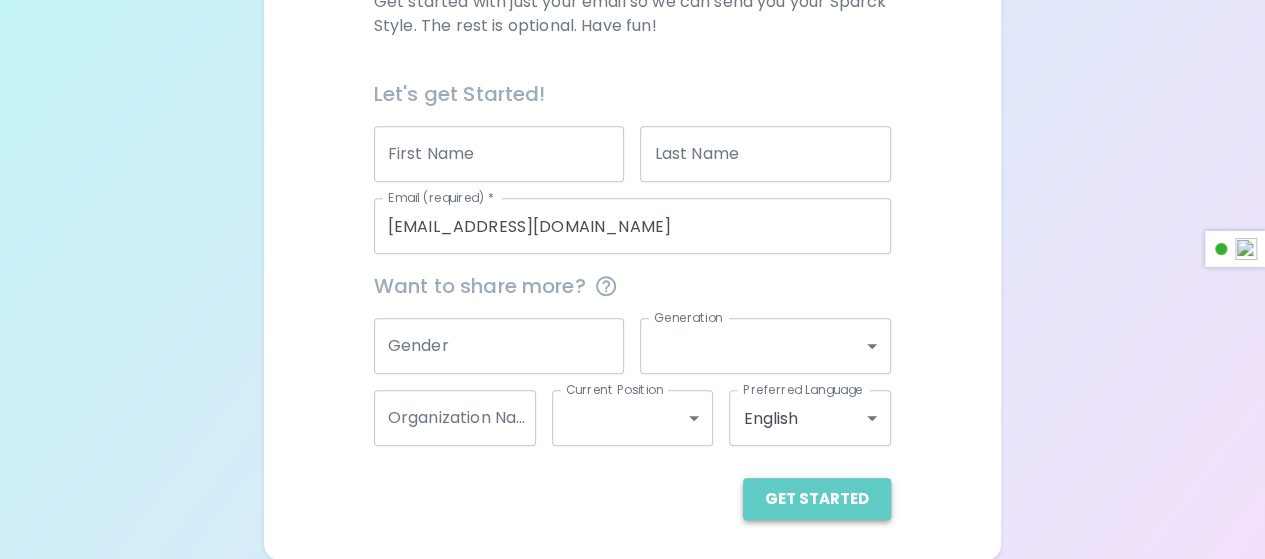 click on "Get Started" at bounding box center (817, 499) 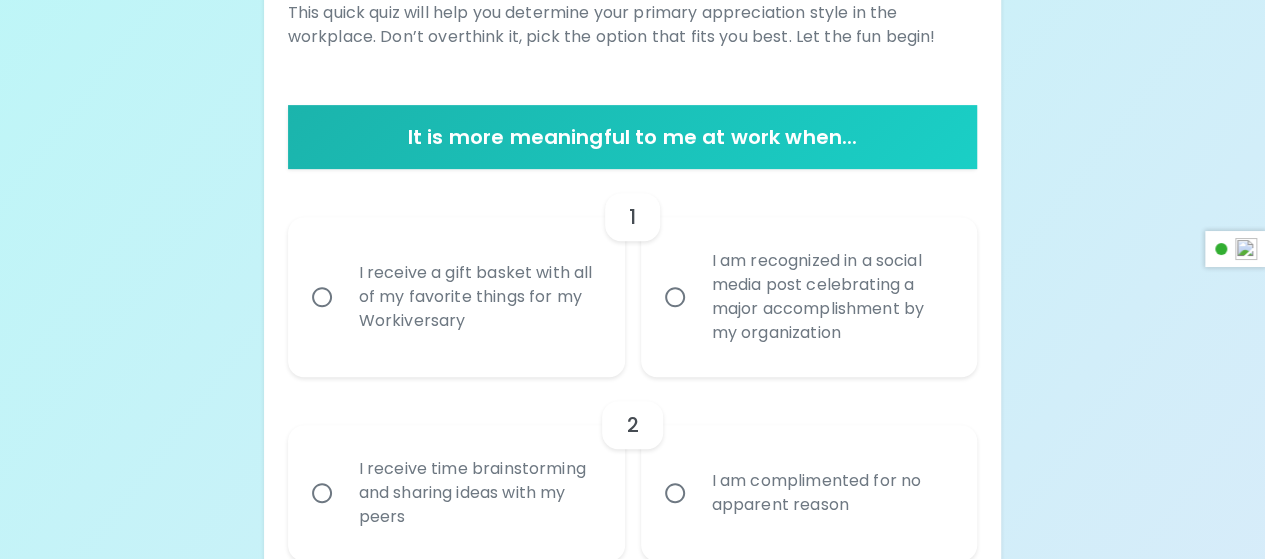 scroll, scrollTop: 297, scrollLeft: 0, axis: vertical 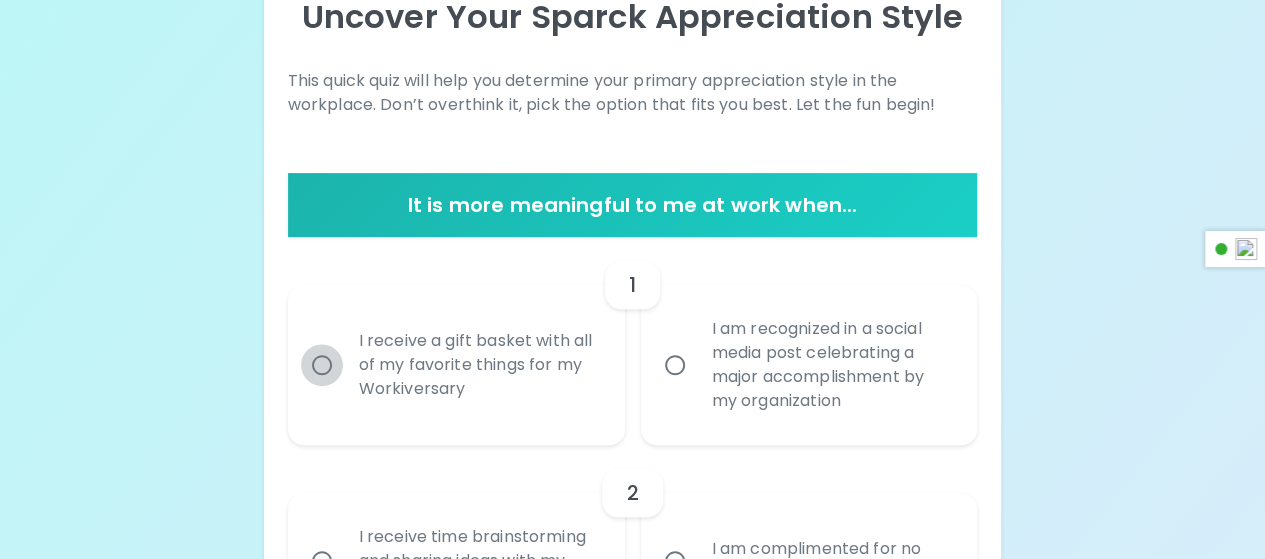 click on "I receive a gift basket with all of my favorite things for my Workiversary" at bounding box center (322, 365) 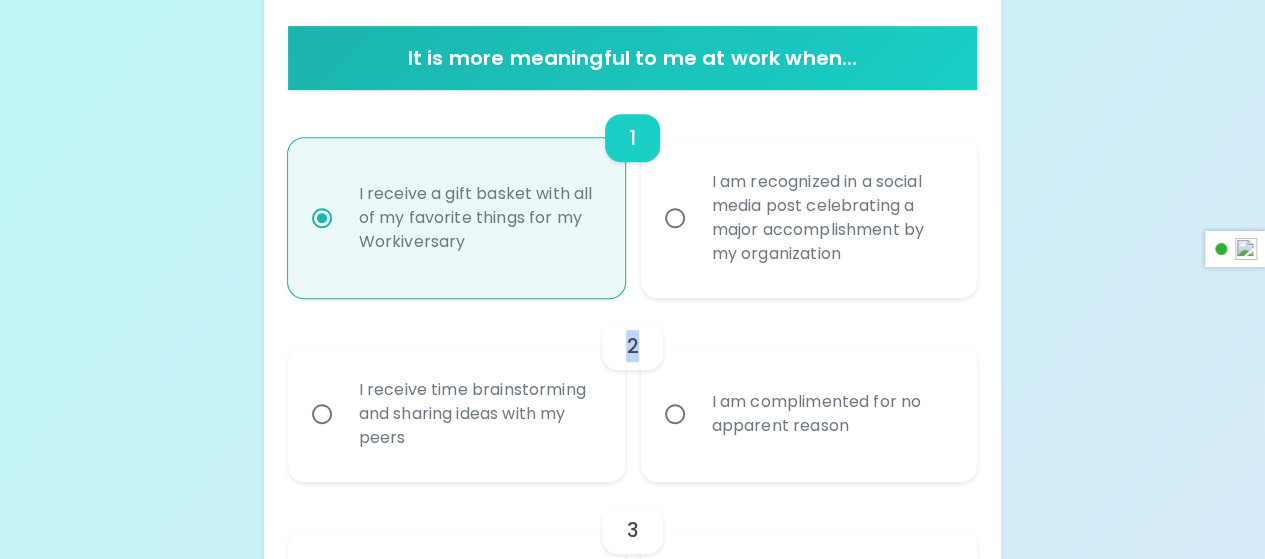 click on "2 I receive time brainstorming and sharing ideas with my peers  I am complimented for no apparent reason" at bounding box center (633, 390) 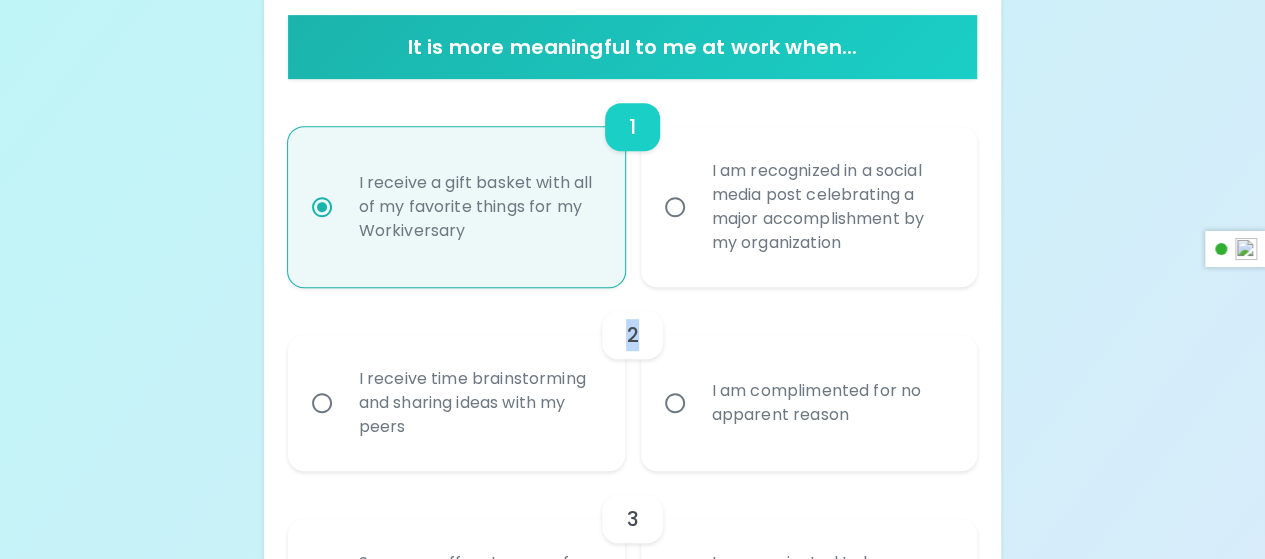 scroll, scrollTop: 402, scrollLeft: 0, axis: vertical 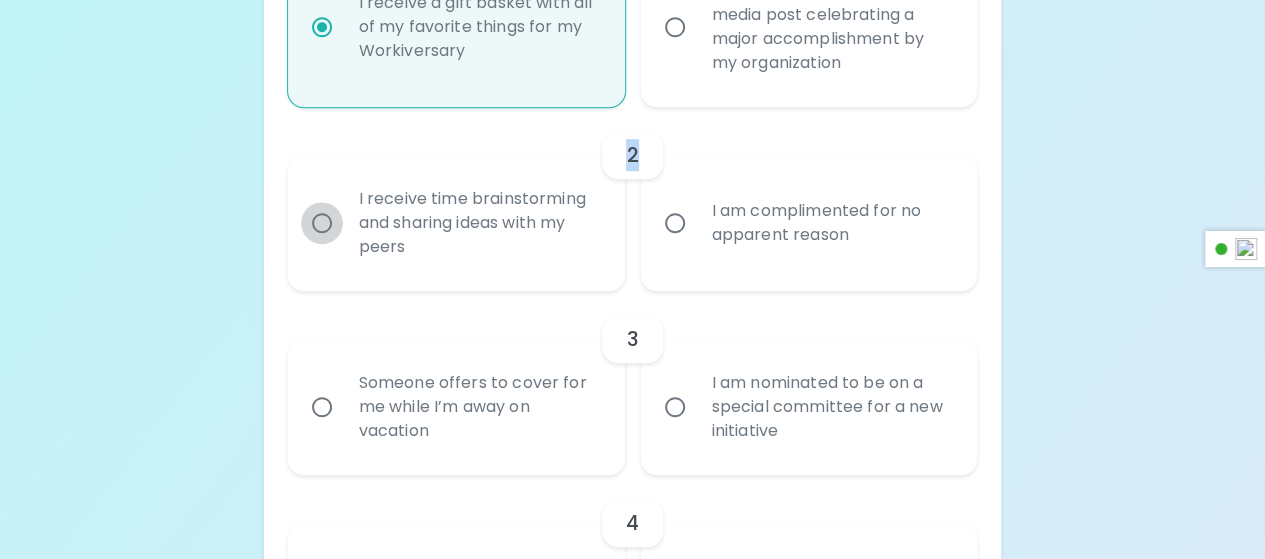 click on "I receive time brainstorming and sharing ideas with my peers" at bounding box center [322, 223] 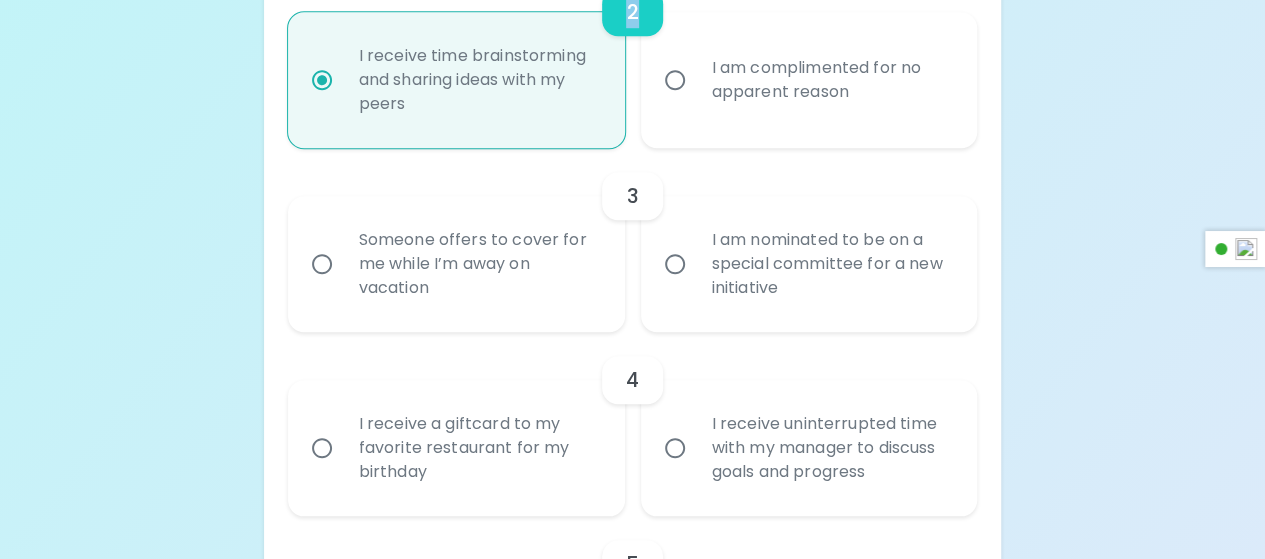 scroll, scrollTop: 740, scrollLeft: 0, axis: vertical 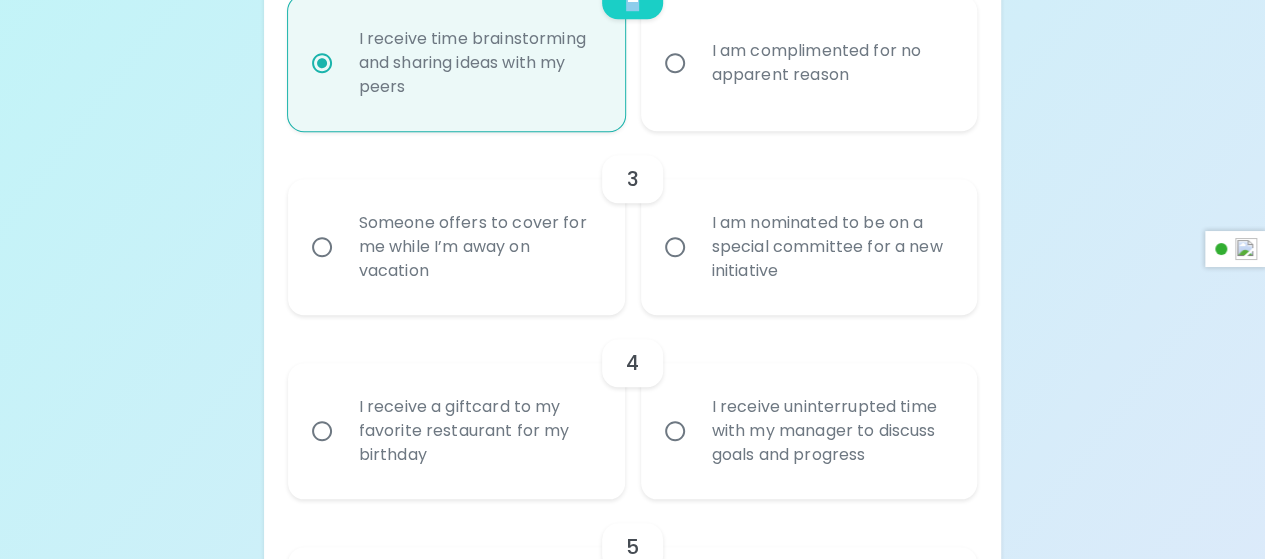 radio on "true" 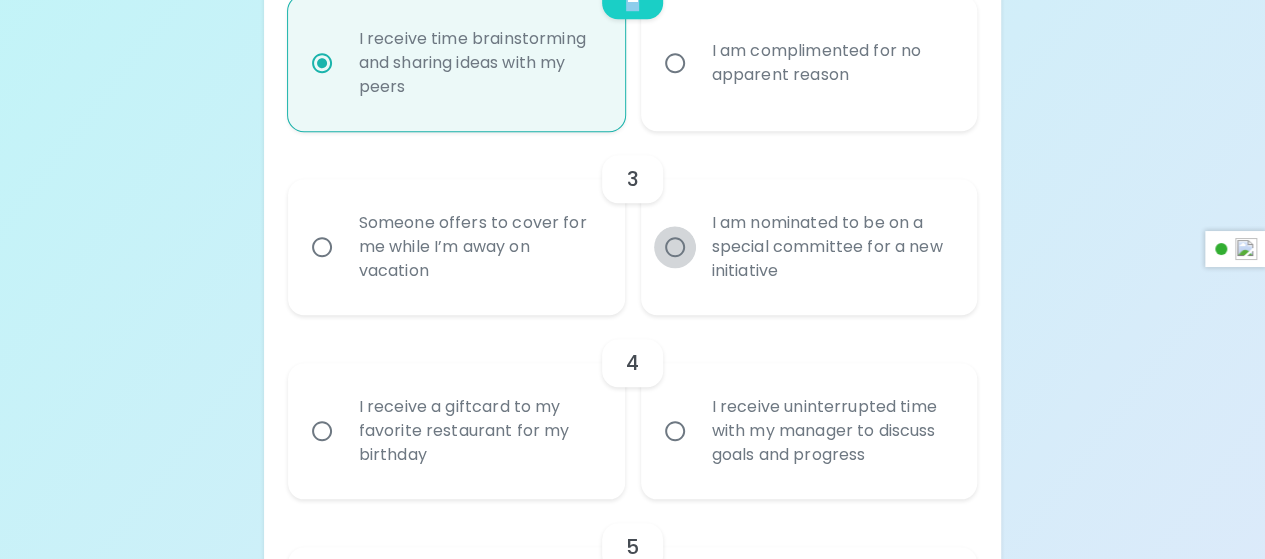 click on "I am nominated to be on a special committee for a new initiative" at bounding box center (675, 247) 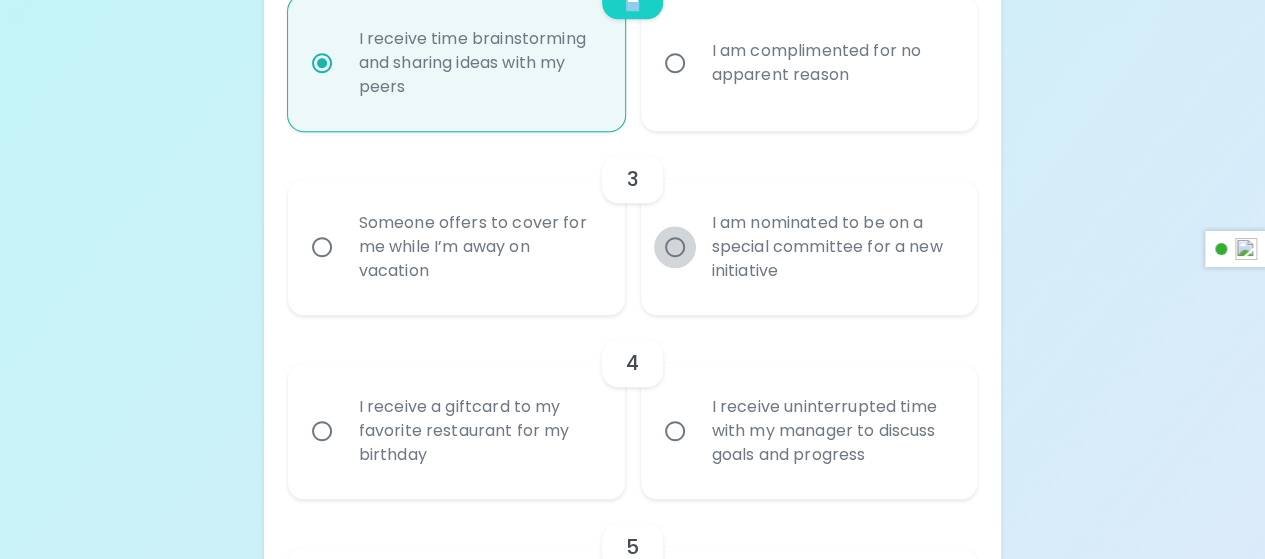radio on "false" 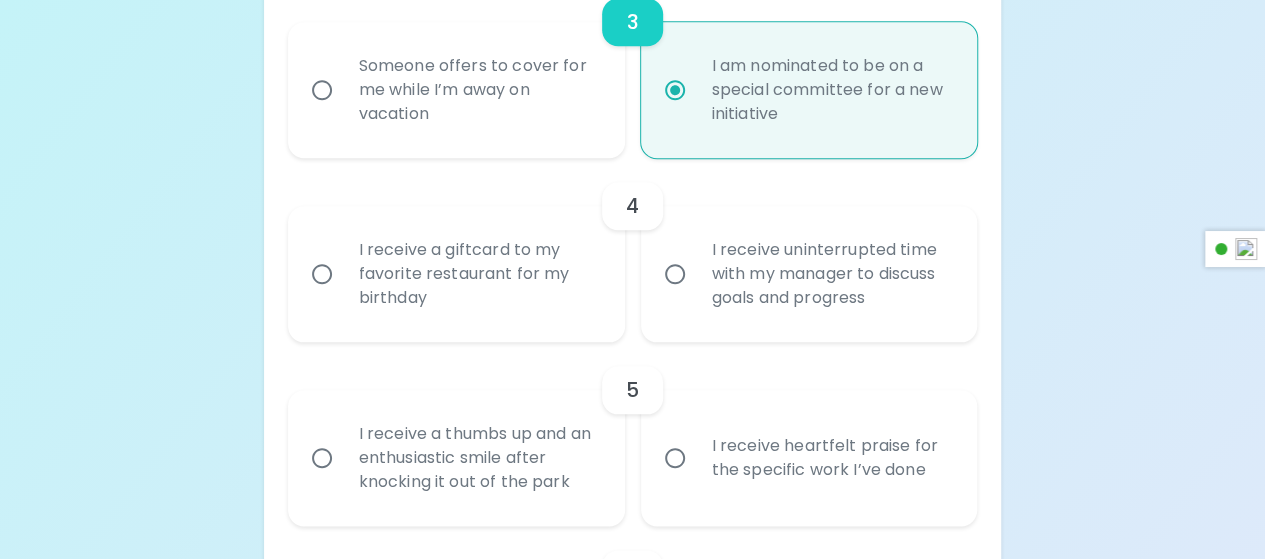 scroll, scrollTop: 900, scrollLeft: 0, axis: vertical 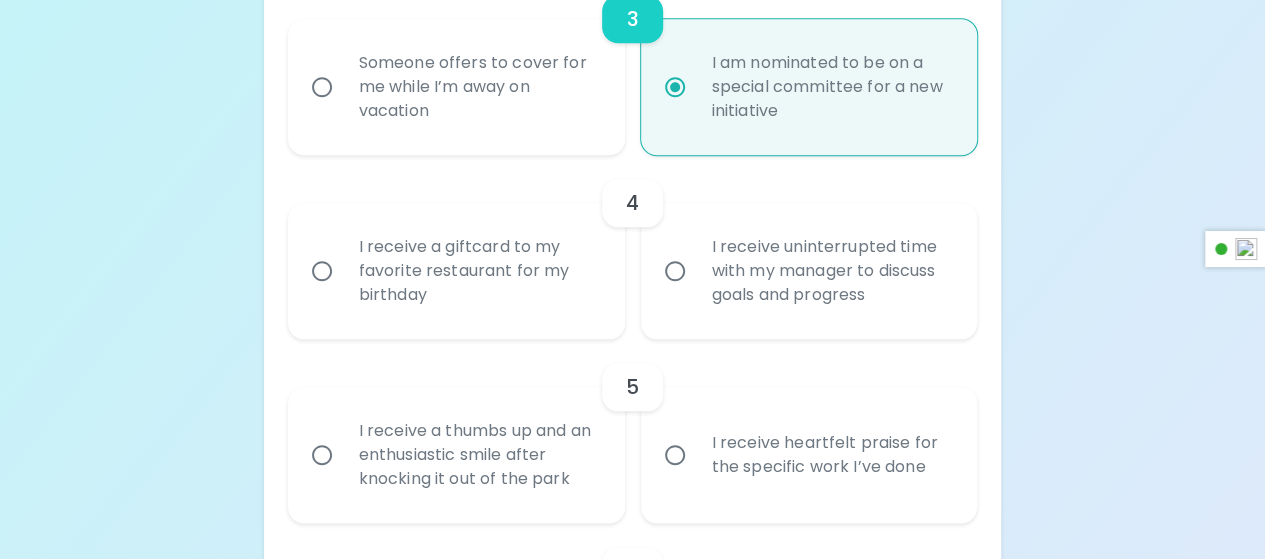 radio on "true" 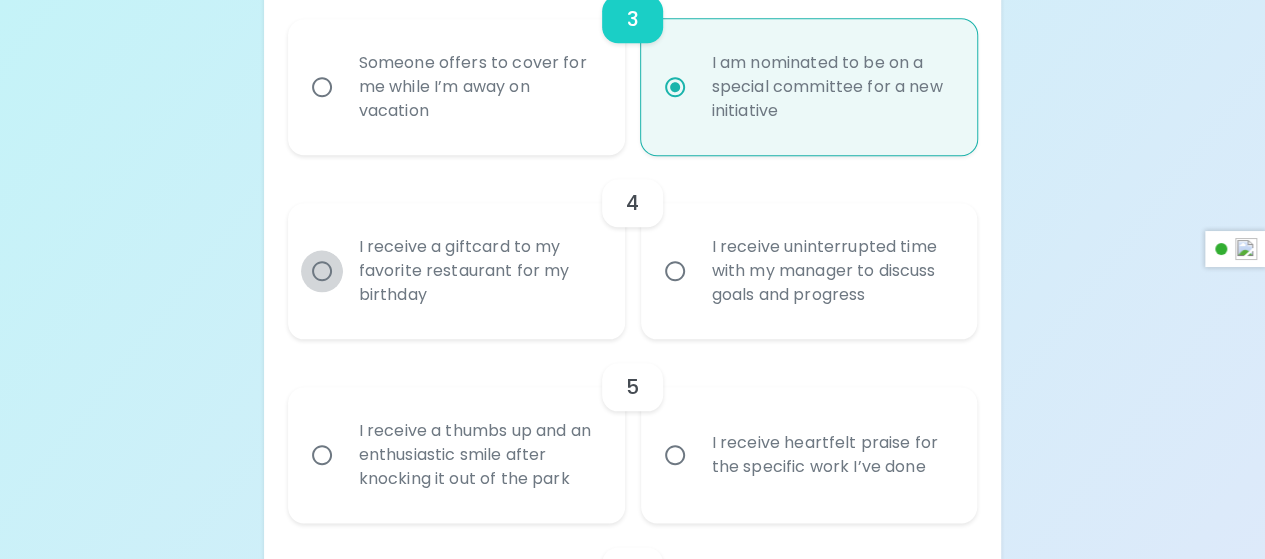click on "I receive a giftcard to my favorite restaurant for my birthday" at bounding box center (322, 271) 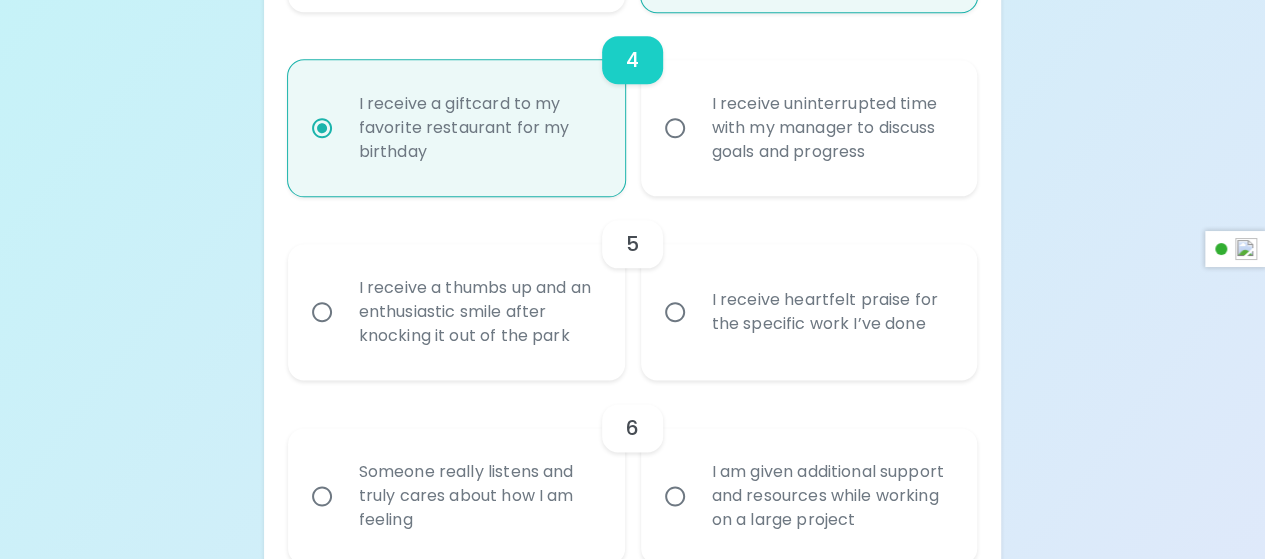 scroll, scrollTop: 1060, scrollLeft: 0, axis: vertical 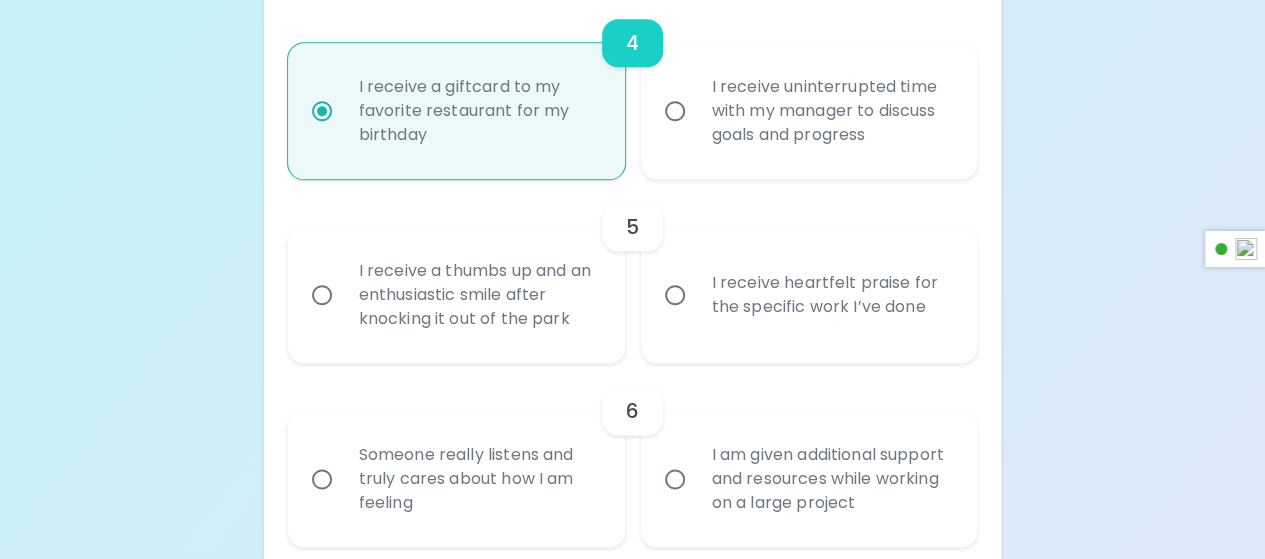 radio on "true" 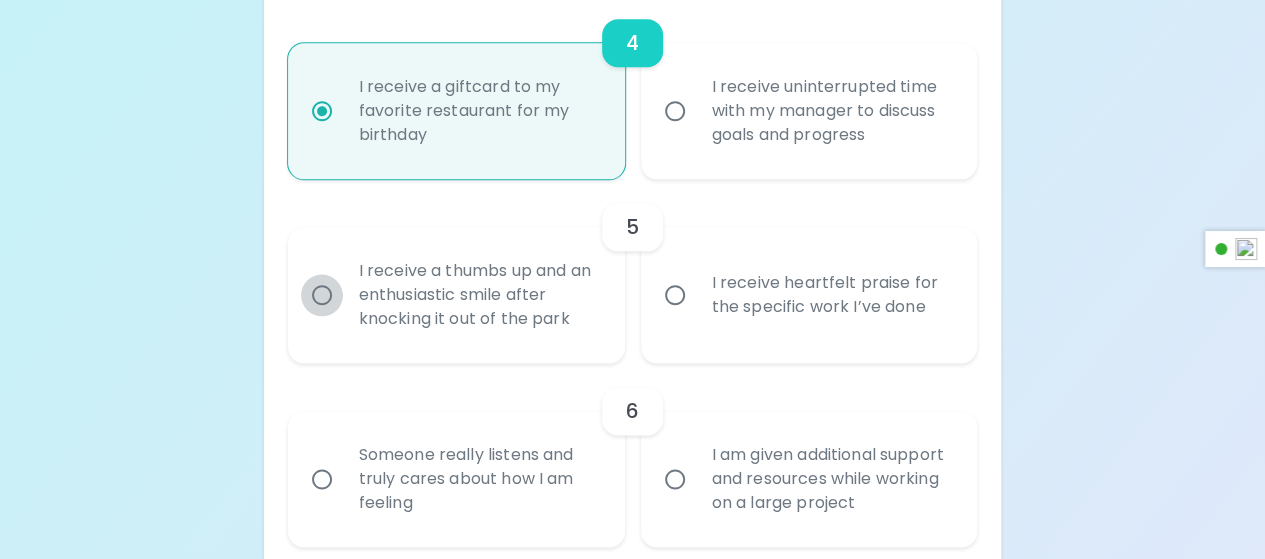 click on "I receive a thumbs up and an enthusiastic smile after knocking it out of the park" at bounding box center (322, 295) 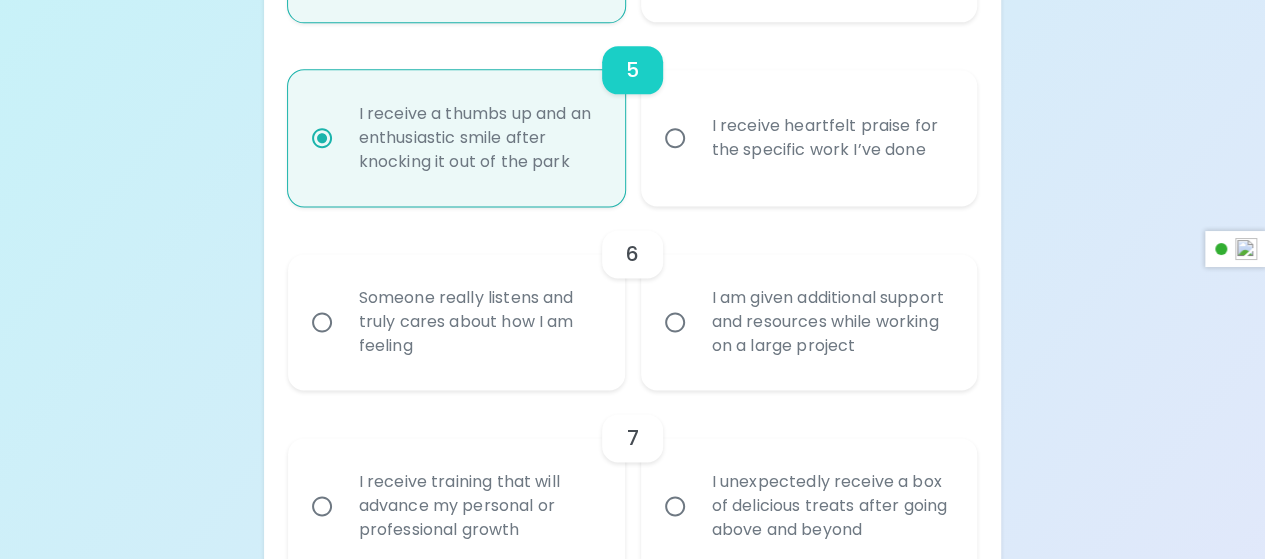 scroll, scrollTop: 1220, scrollLeft: 0, axis: vertical 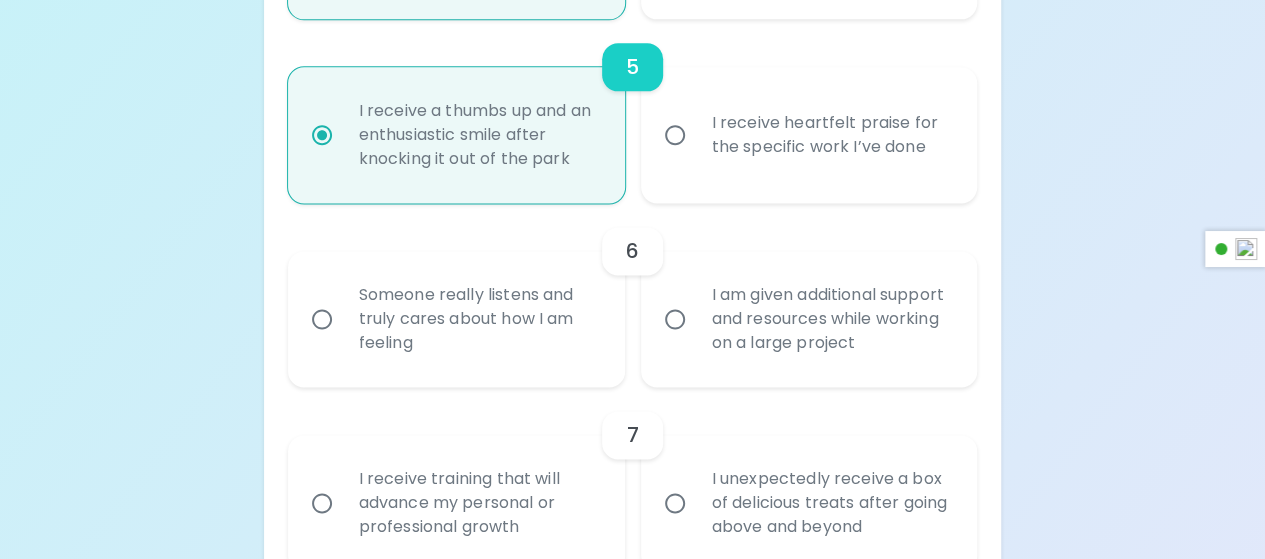 radio on "true" 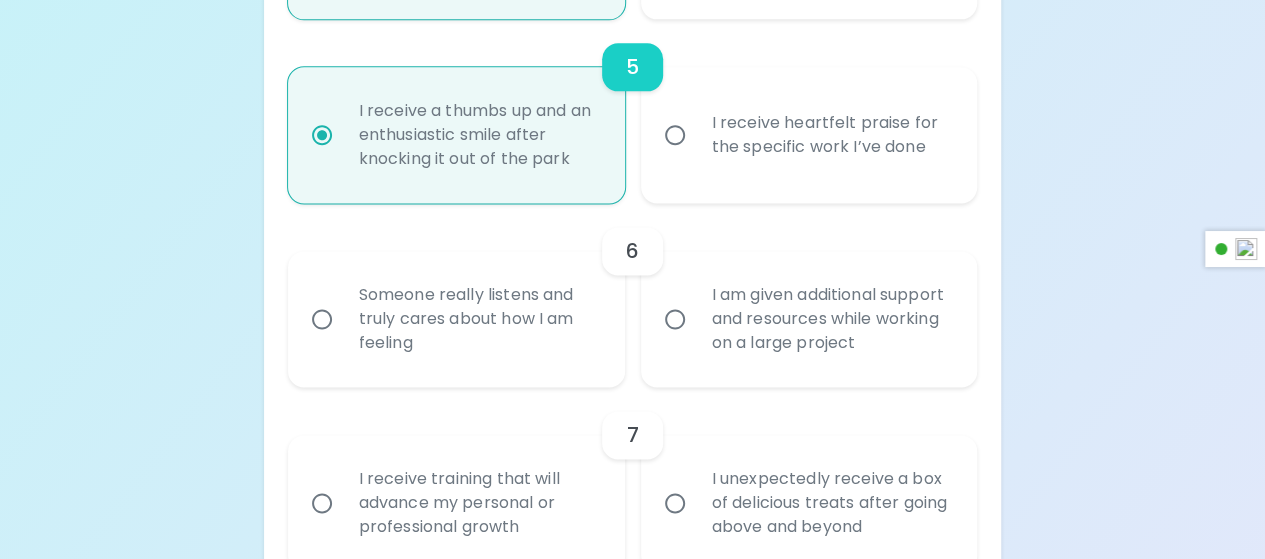 radio on "false" 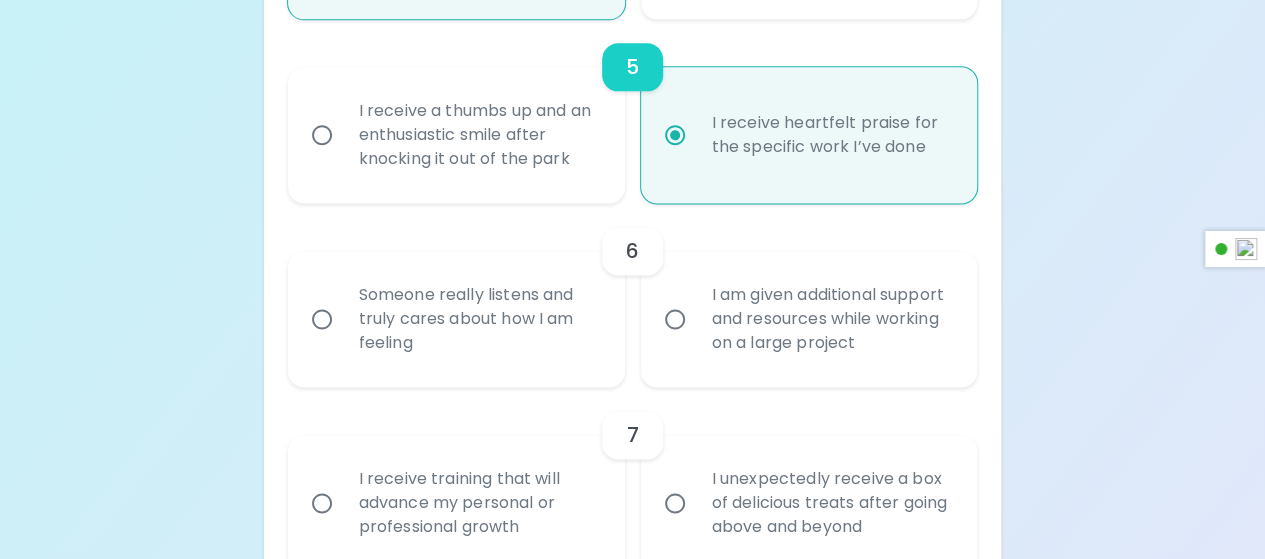 radio on "true" 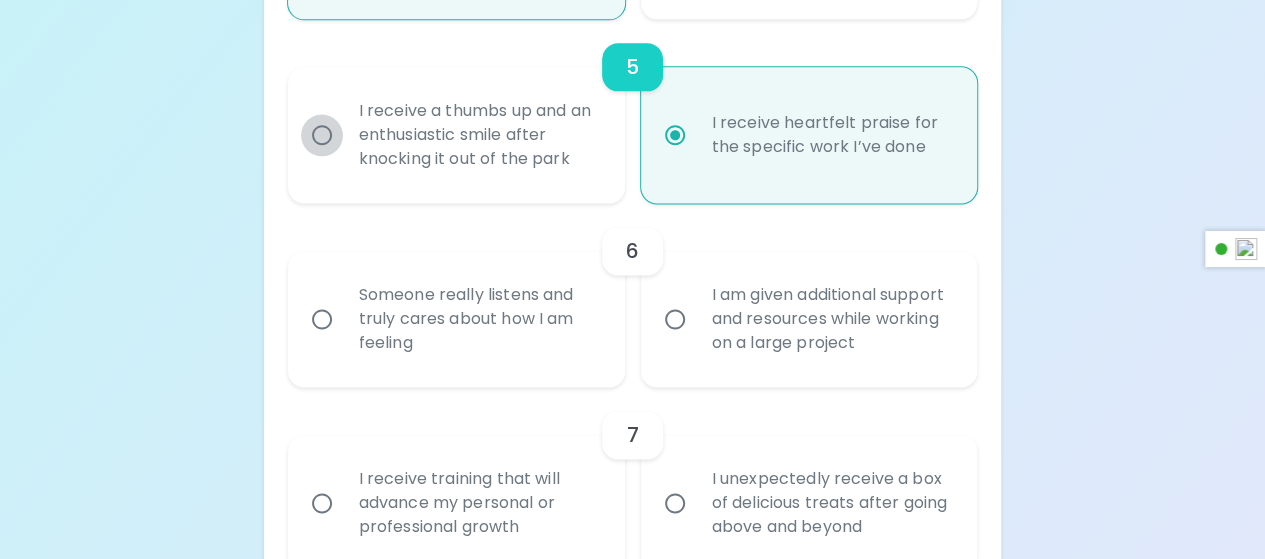 click on "I receive a thumbs up and an enthusiastic smile after knocking it out of the park" at bounding box center (322, 135) 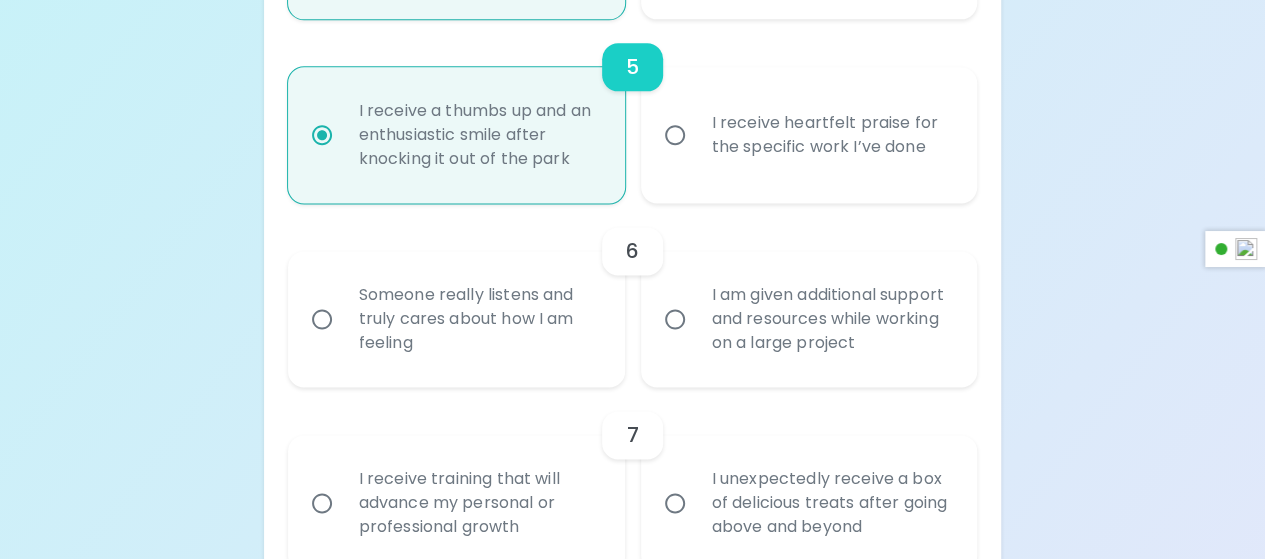 radio on "true" 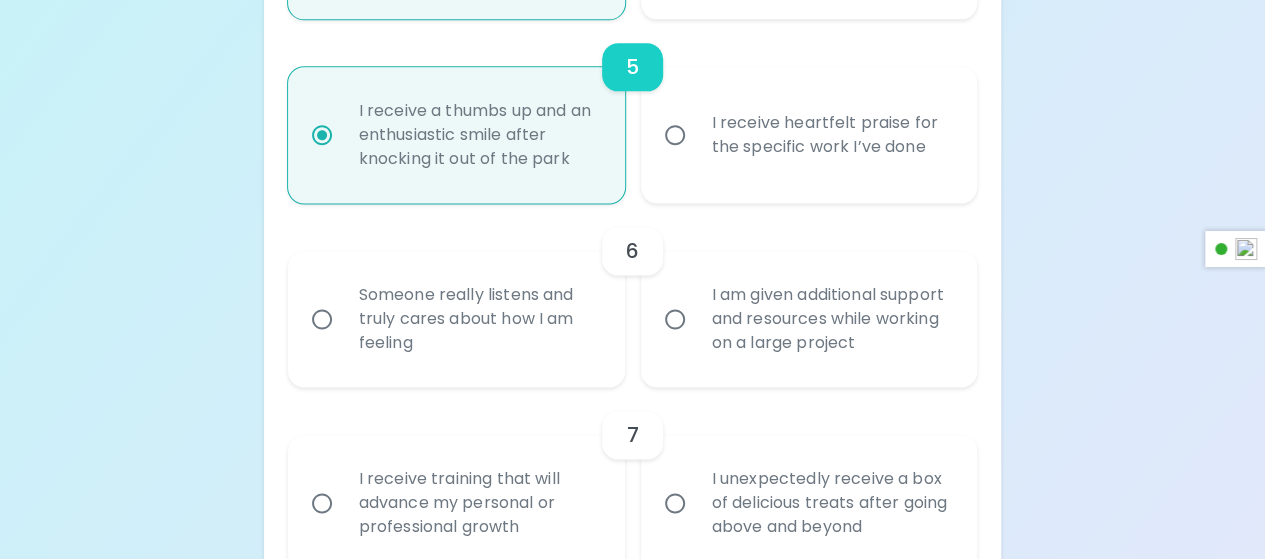 radio on "false" 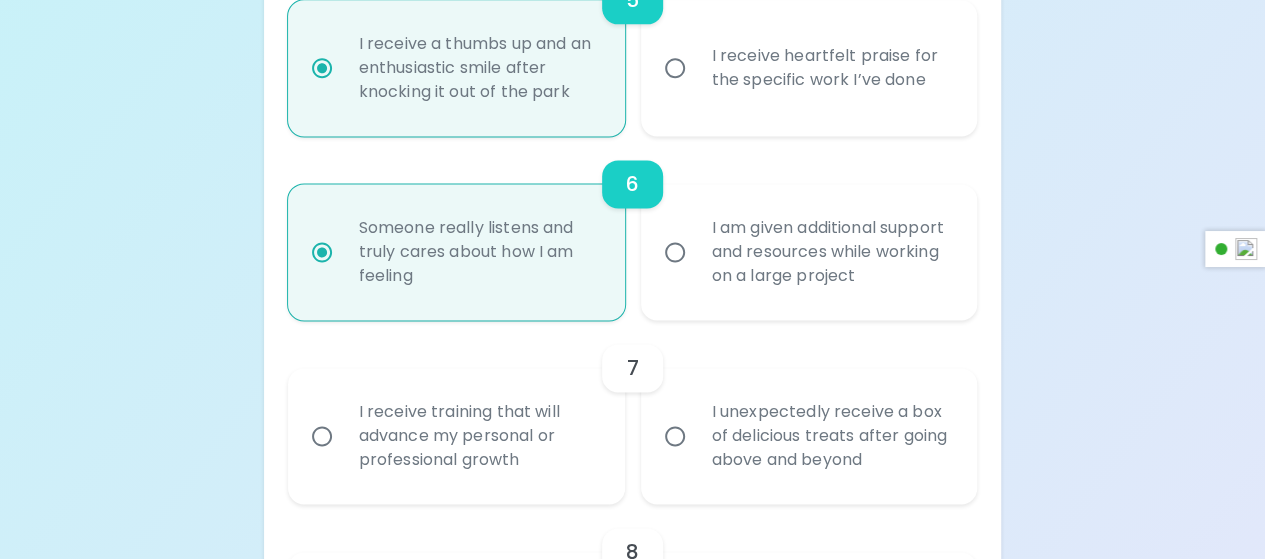 scroll, scrollTop: 1380, scrollLeft: 0, axis: vertical 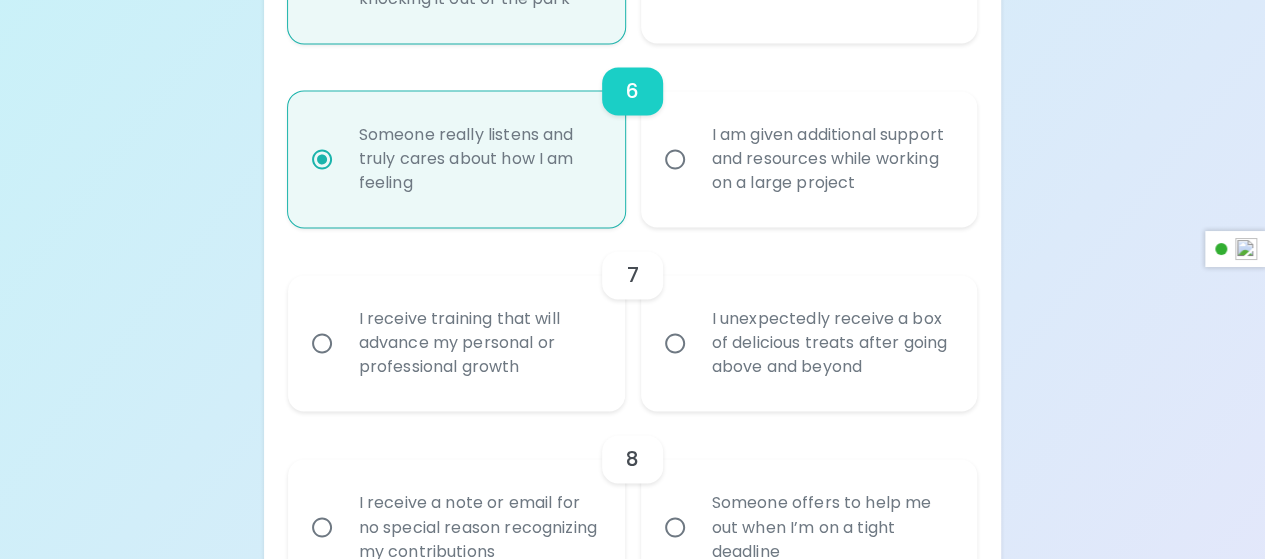 radio on "true" 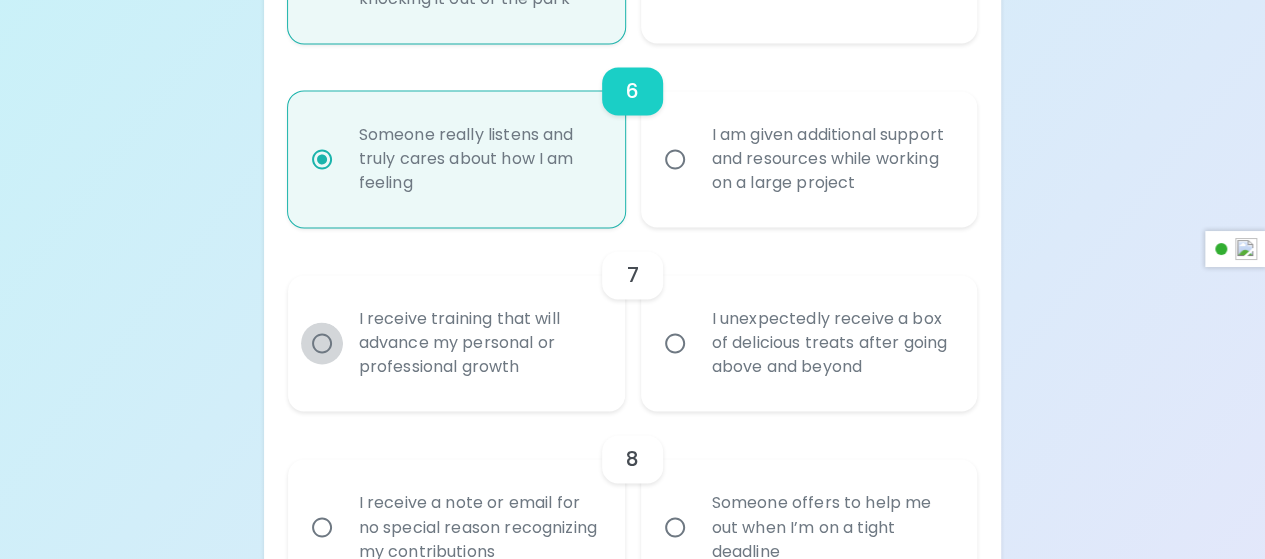 click on "I receive training that will advance my personal or professional growth" at bounding box center [322, 343] 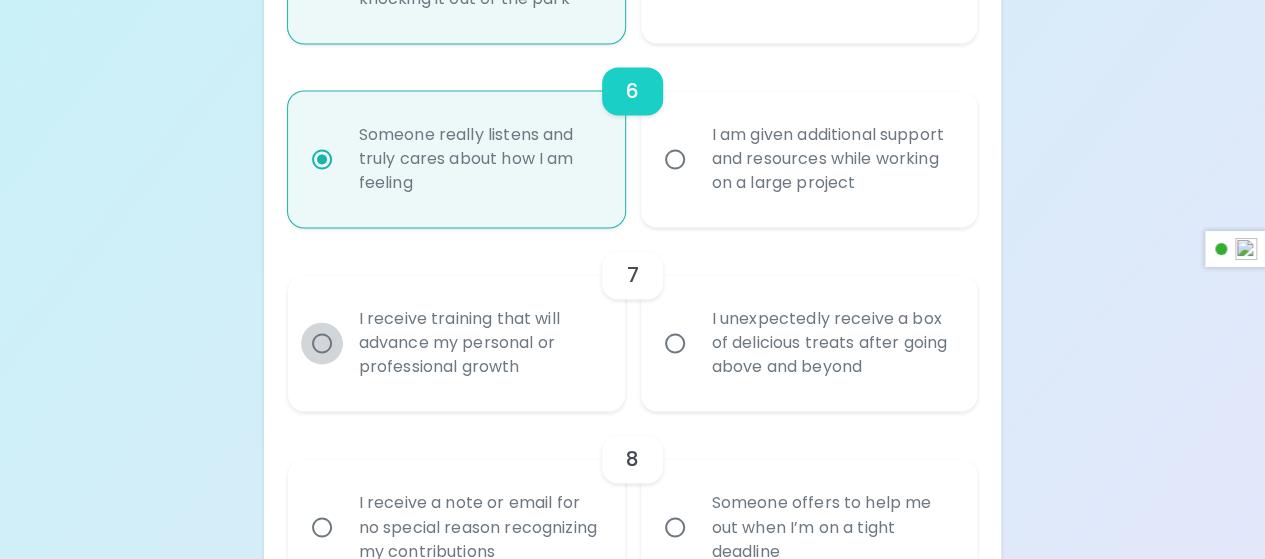 radio on "false" 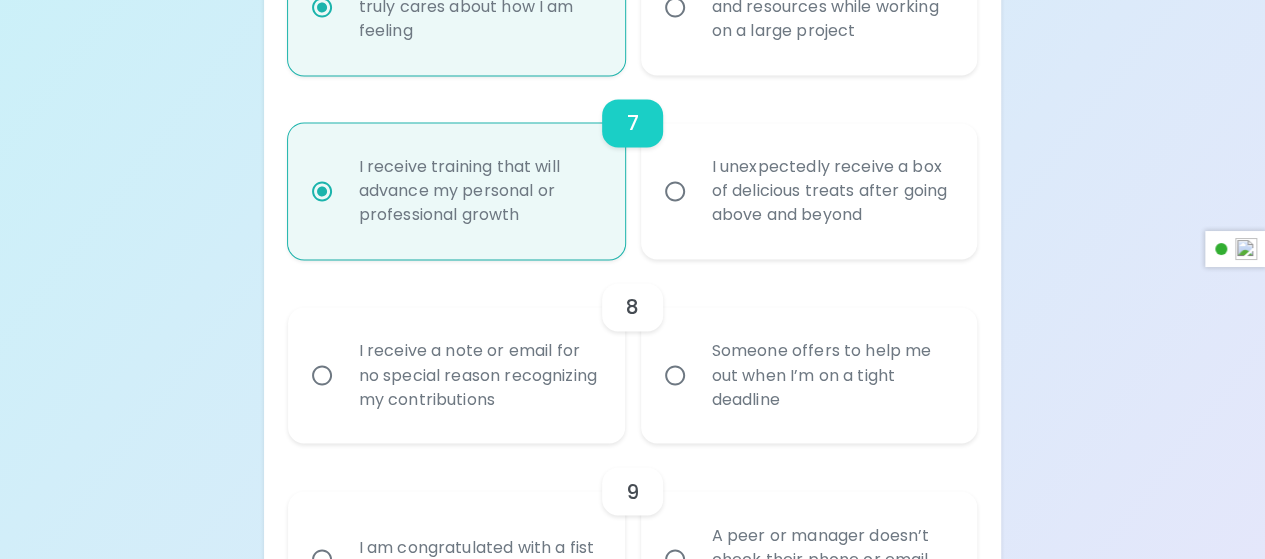 scroll, scrollTop: 1540, scrollLeft: 0, axis: vertical 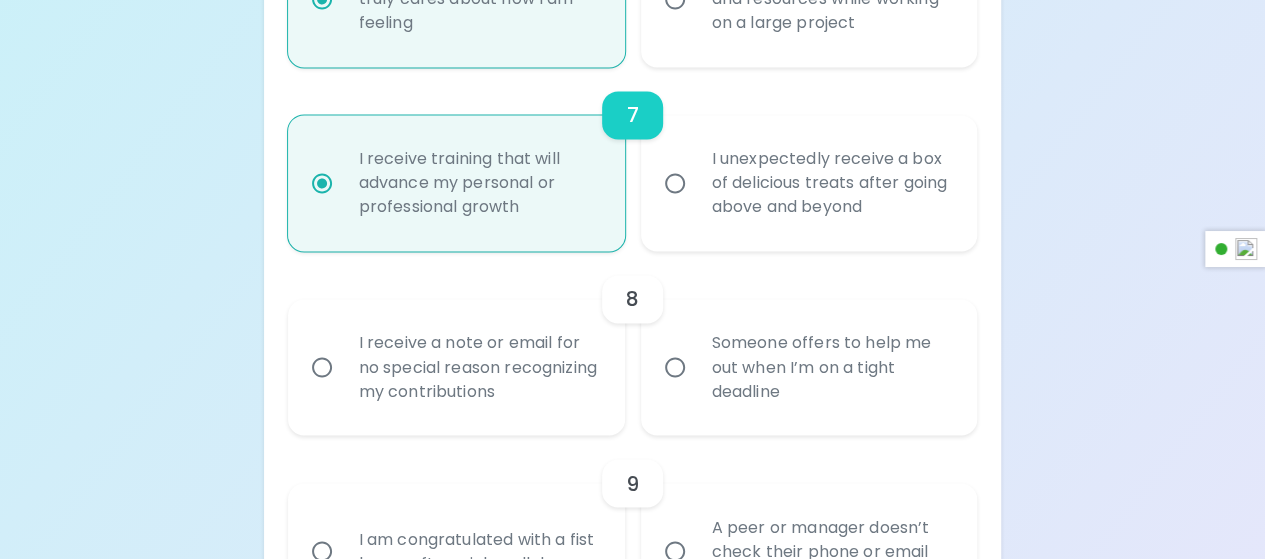 radio on "true" 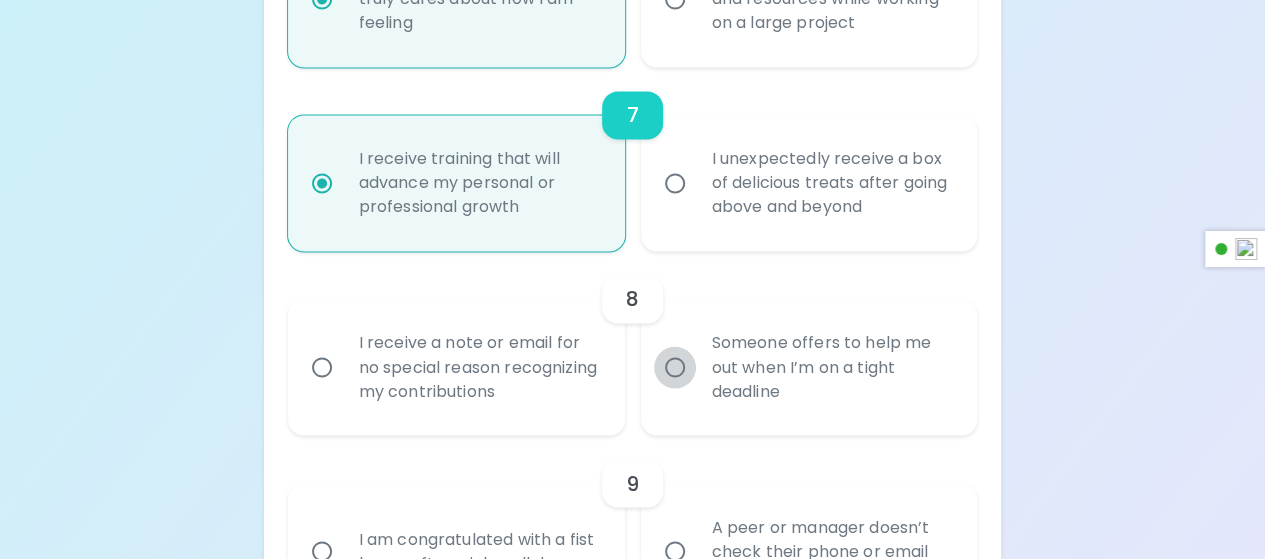 click on "Someone offers to help me out when I’m on a tight deadline" at bounding box center [675, 367] 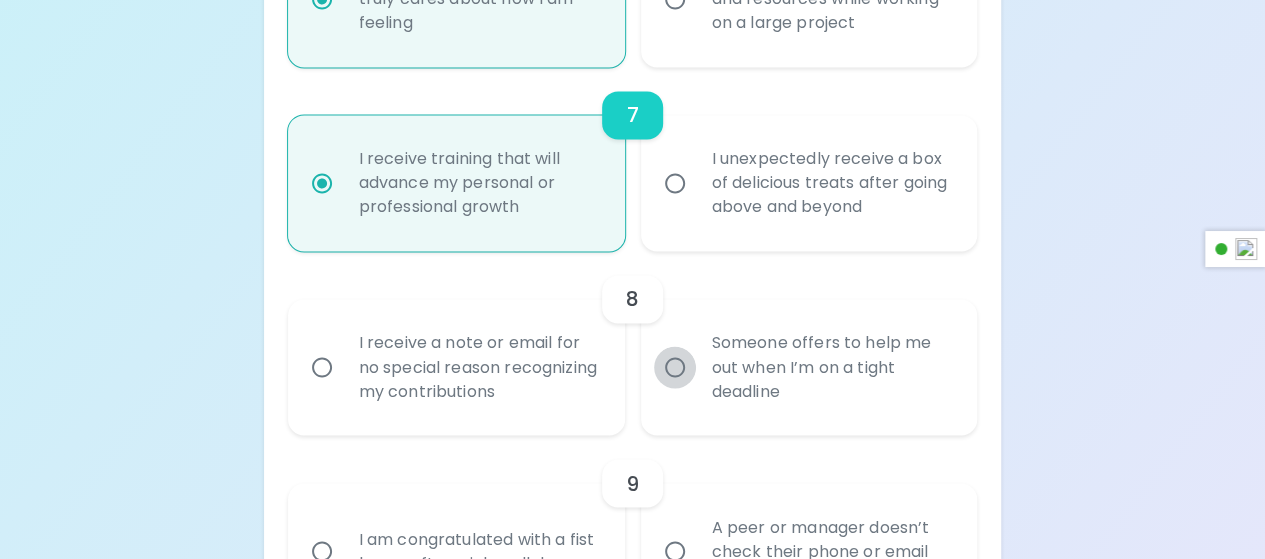 radio on "false" 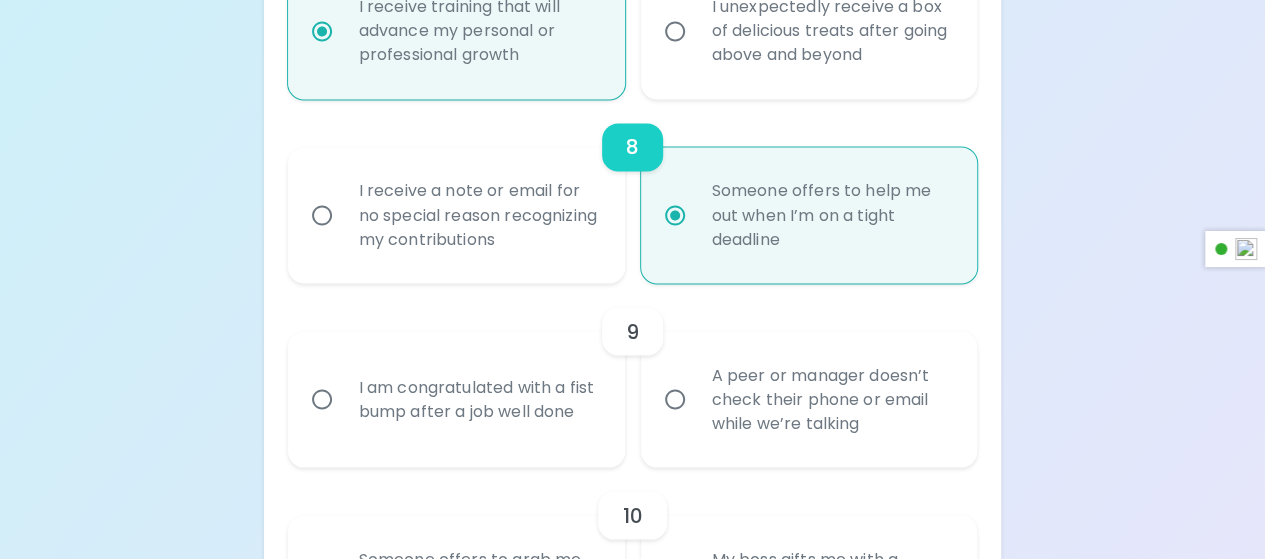 scroll, scrollTop: 1700, scrollLeft: 0, axis: vertical 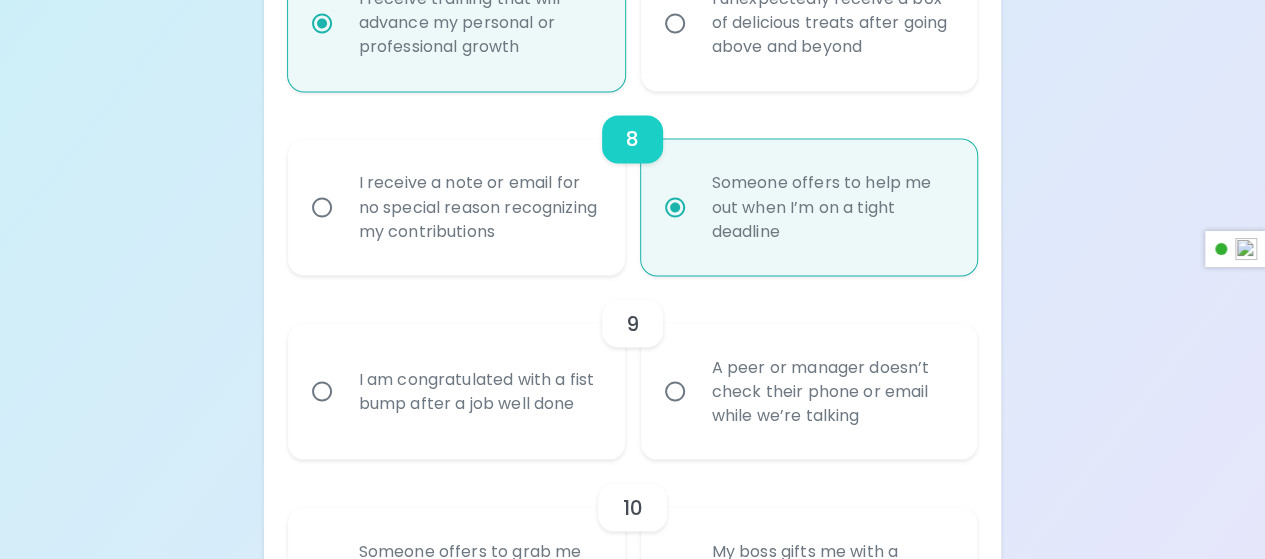 radio on "true" 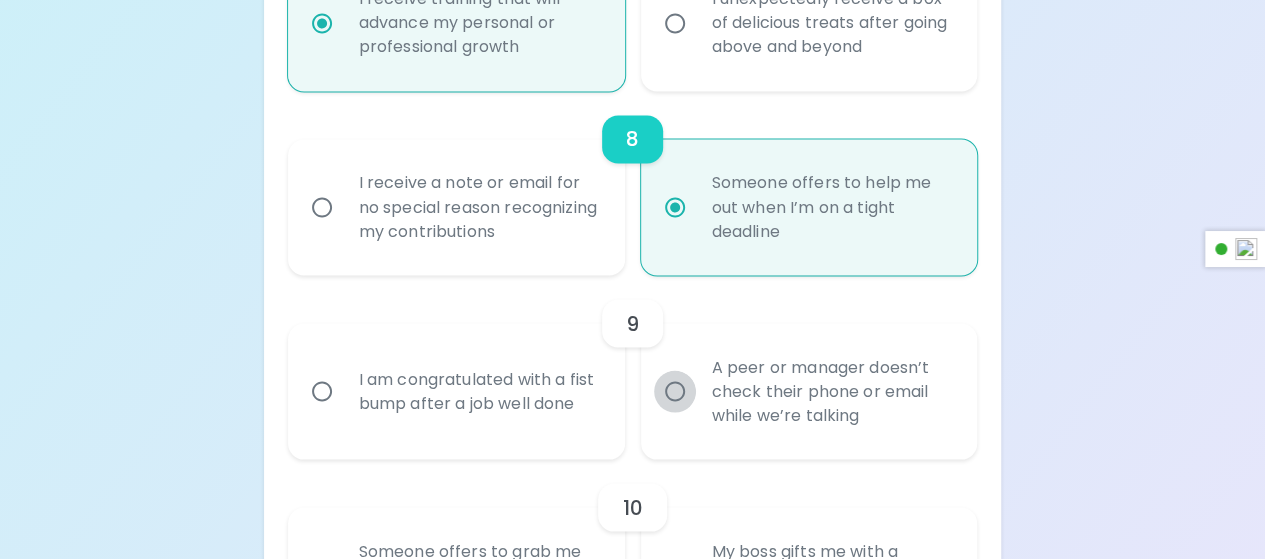 click on "A peer or manager doesn’t check their phone or email while we’re talking" at bounding box center (675, 391) 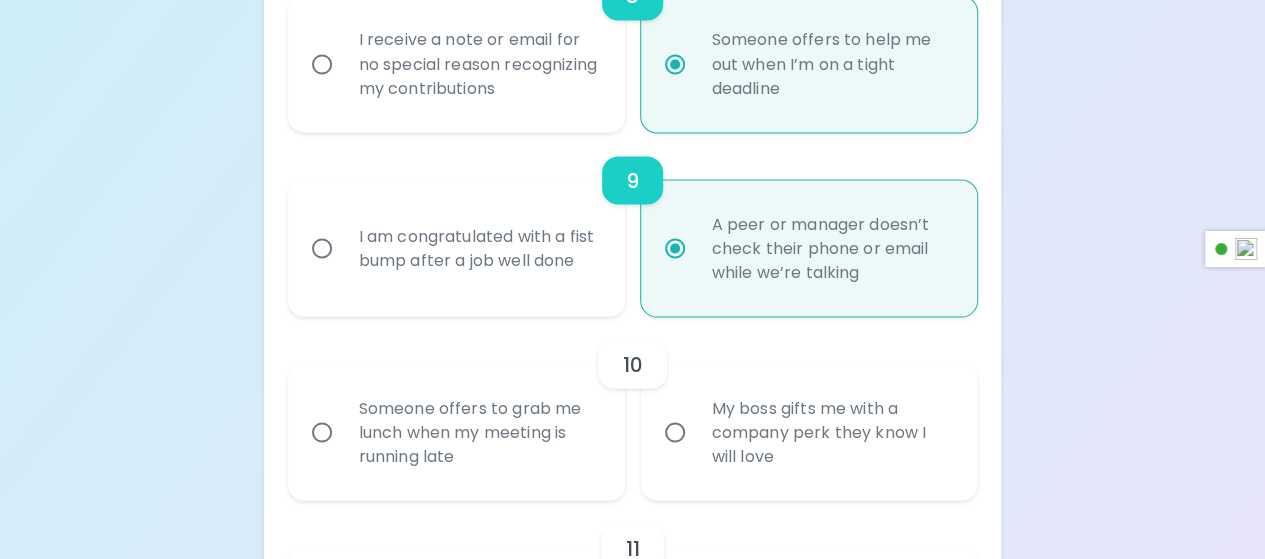 scroll, scrollTop: 1860, scrollLeft: 0, axis: vertical 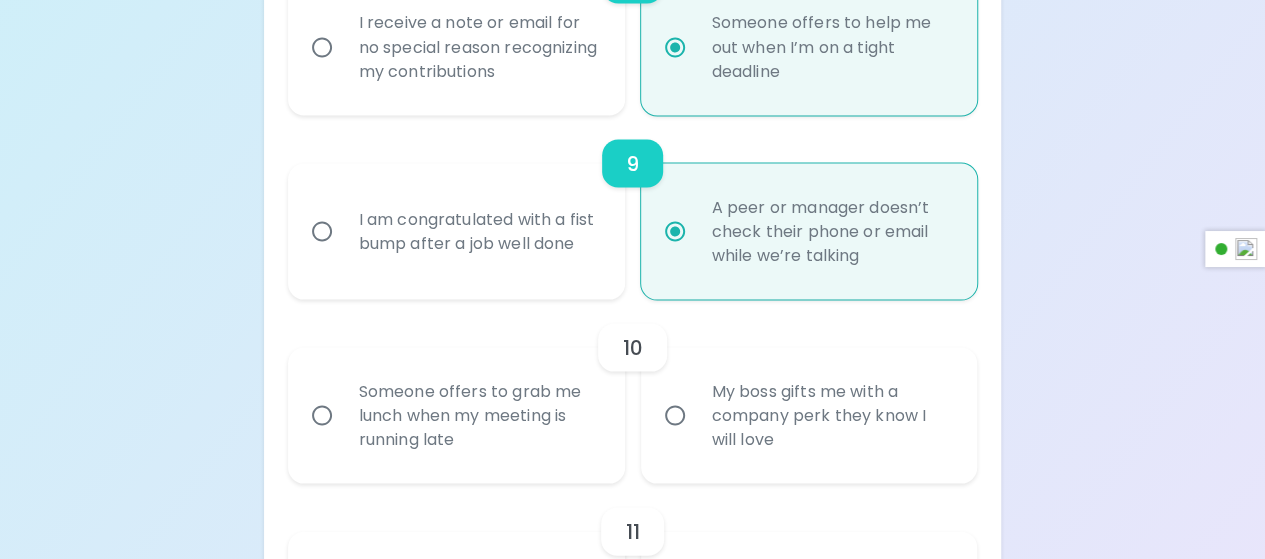 radio on "true" 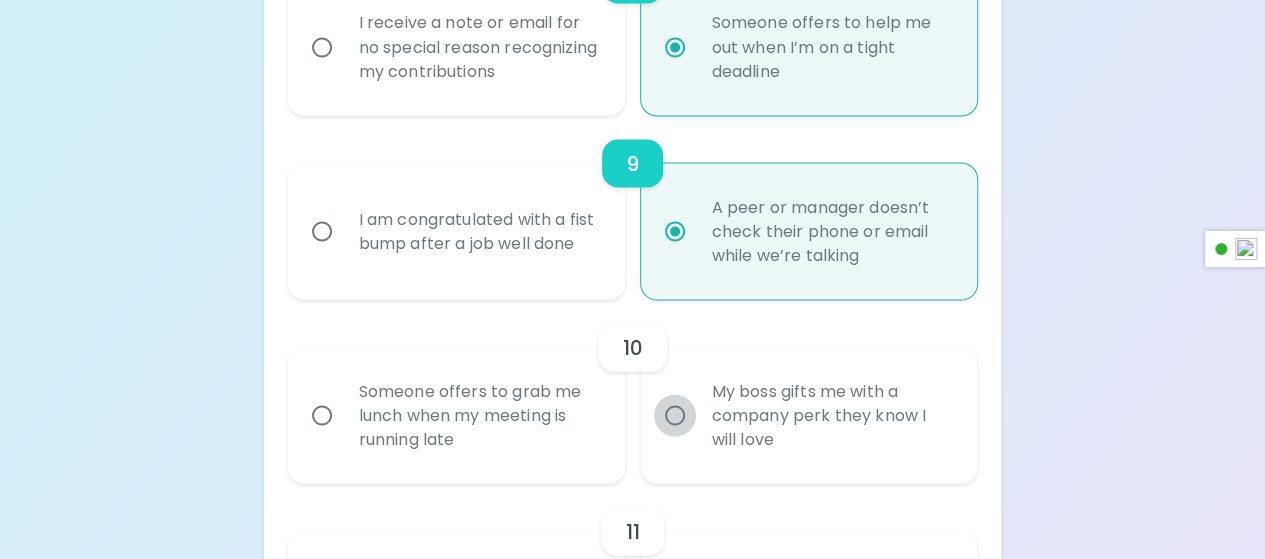 click on "My boss gifts me with a company perk they know I will love" at bounding box center [675, 415] 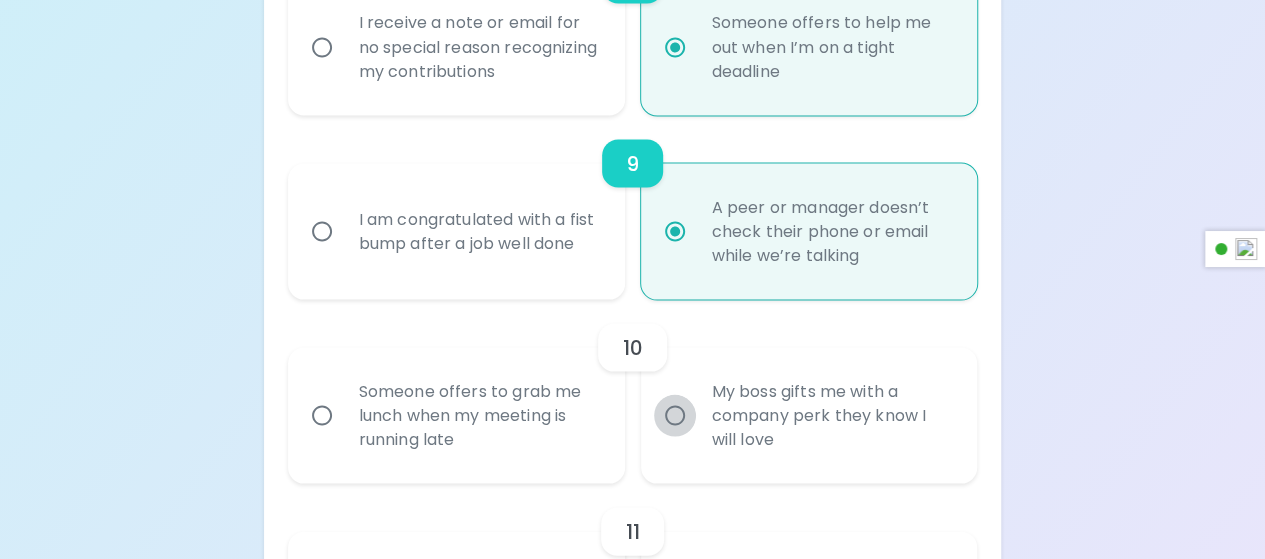 radio on "false" 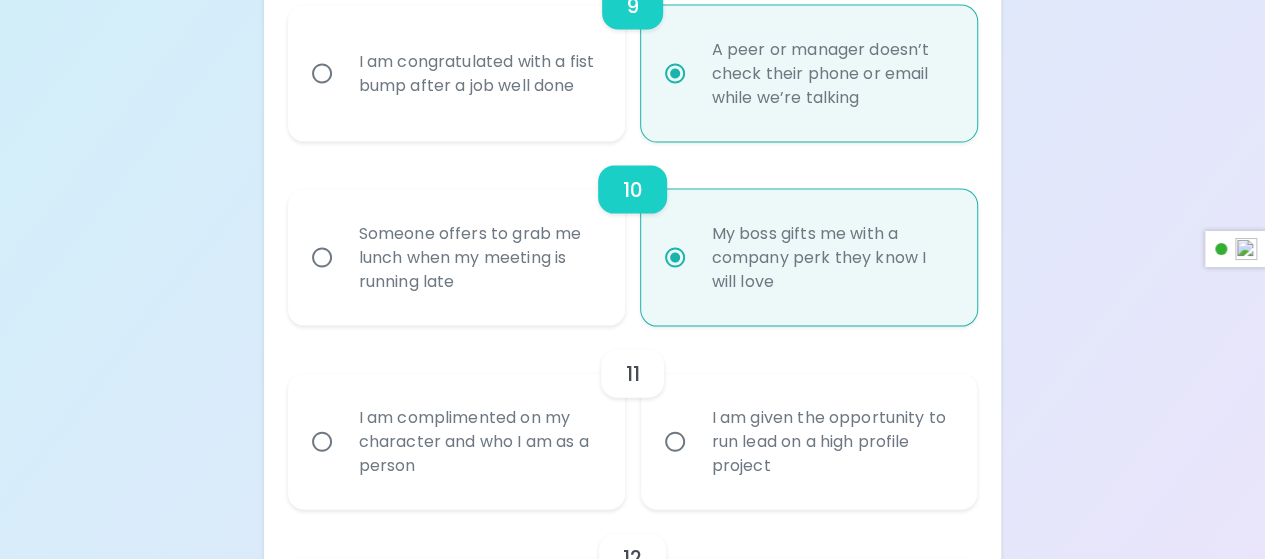 scroll, scrollTop: 2020, scrollLeft: 0, axis: vertical 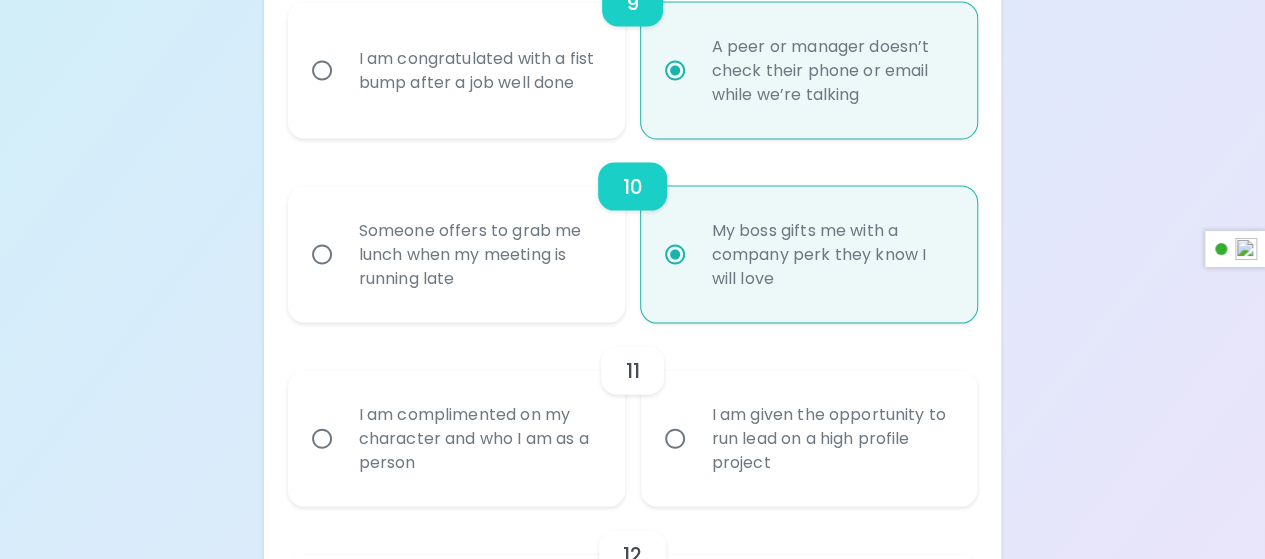 radio on "true" 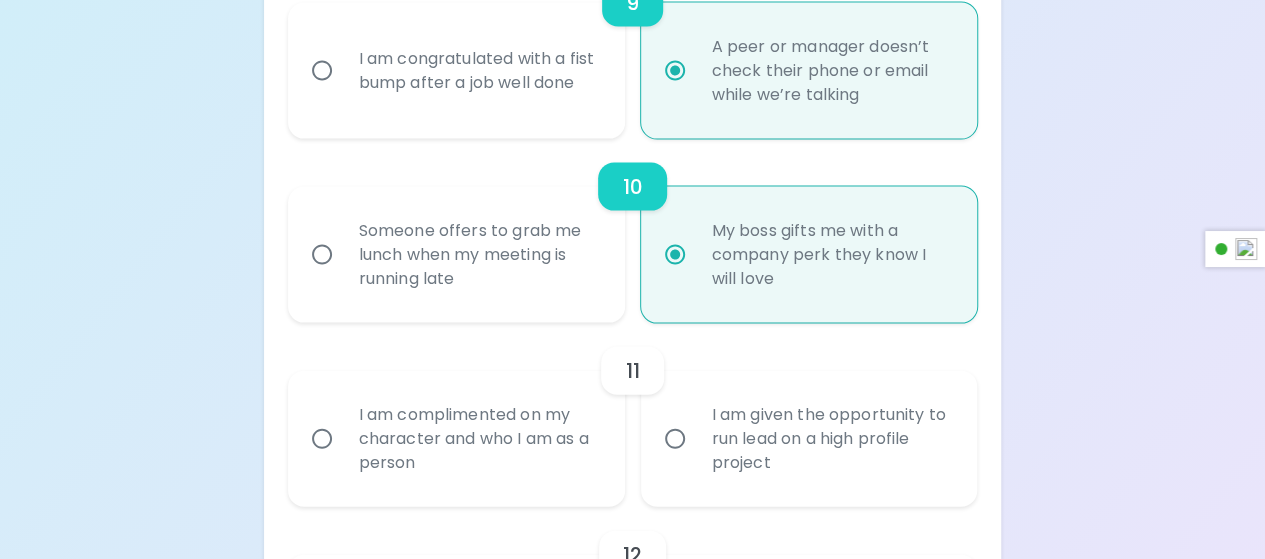 radio on "false" 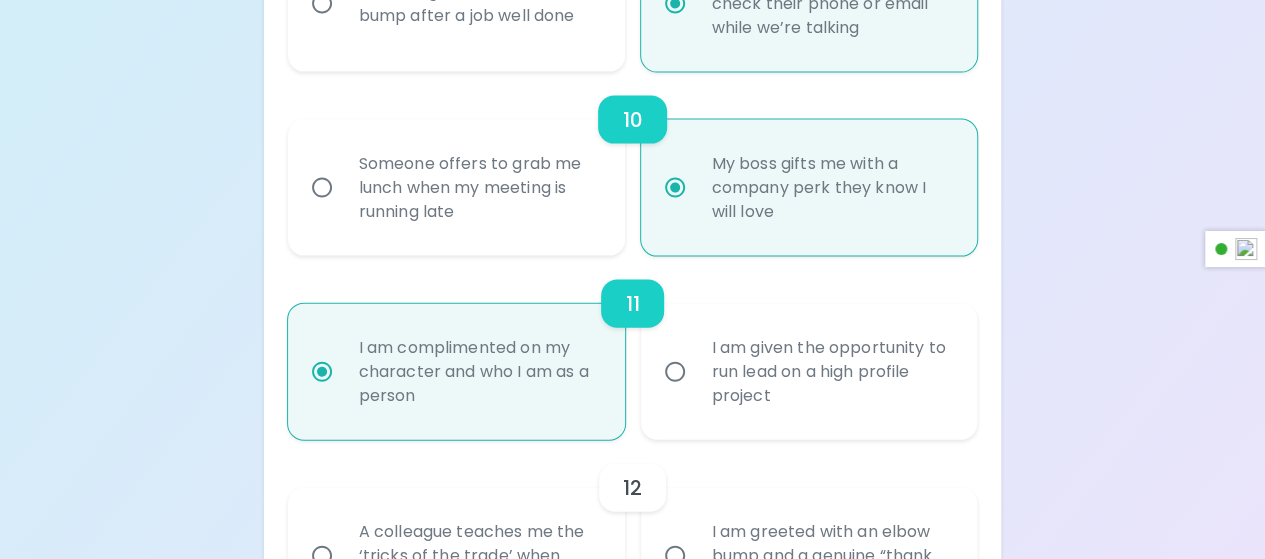 scroll, scrollTop: 2180, scrollLeft: 0, axis: vertical 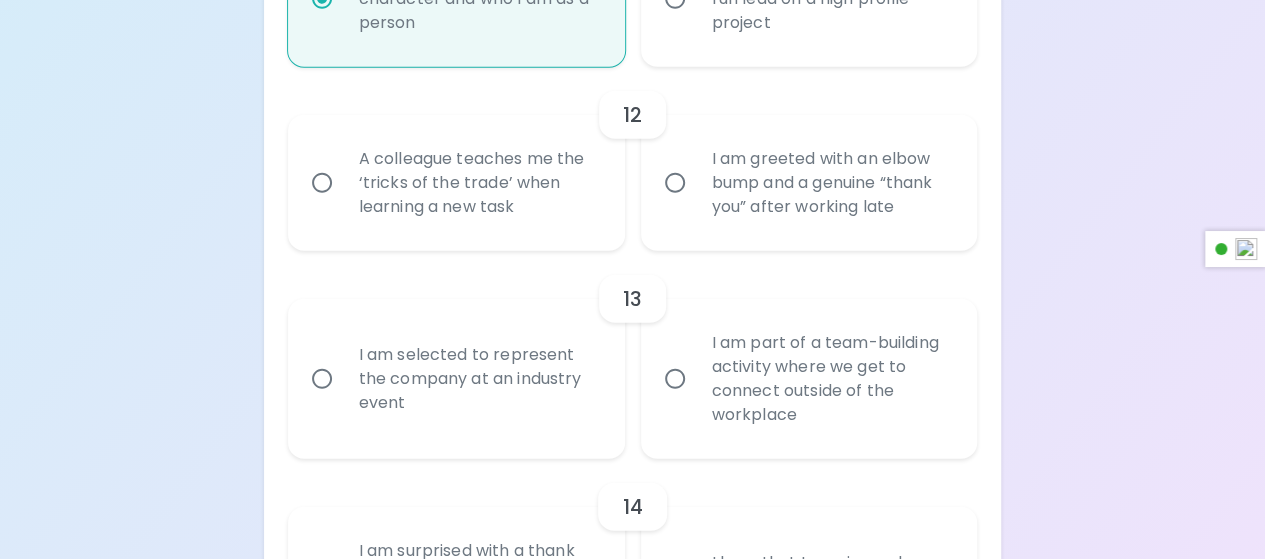 radio on "true" 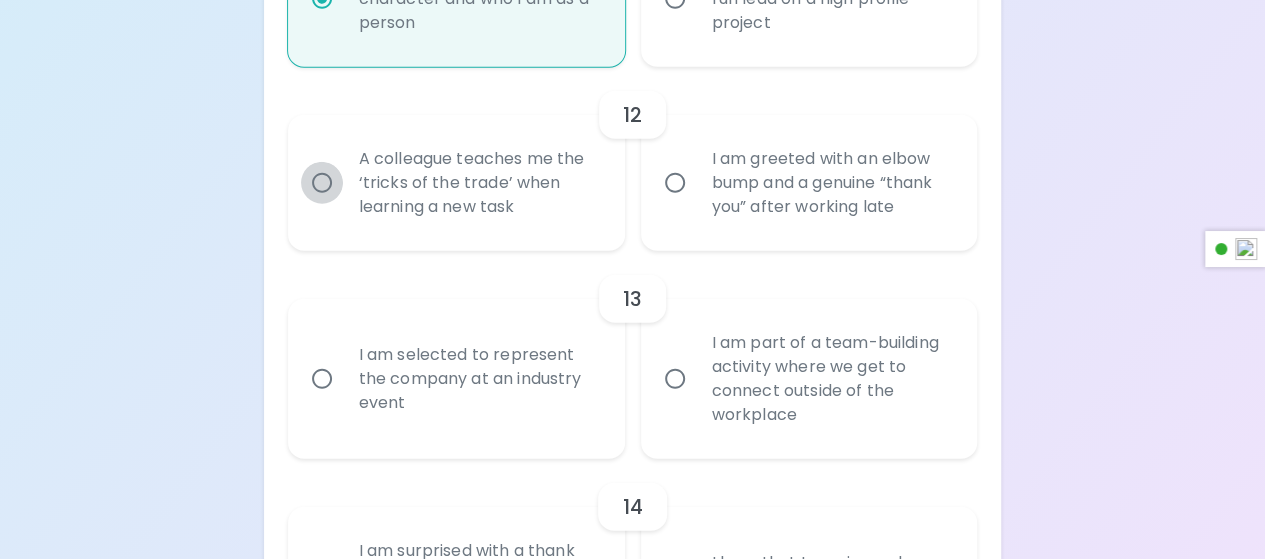 click on "A colleague teaches me the ‘tricks of the trade’ when learning a new task" at bounding box center [322, 183] 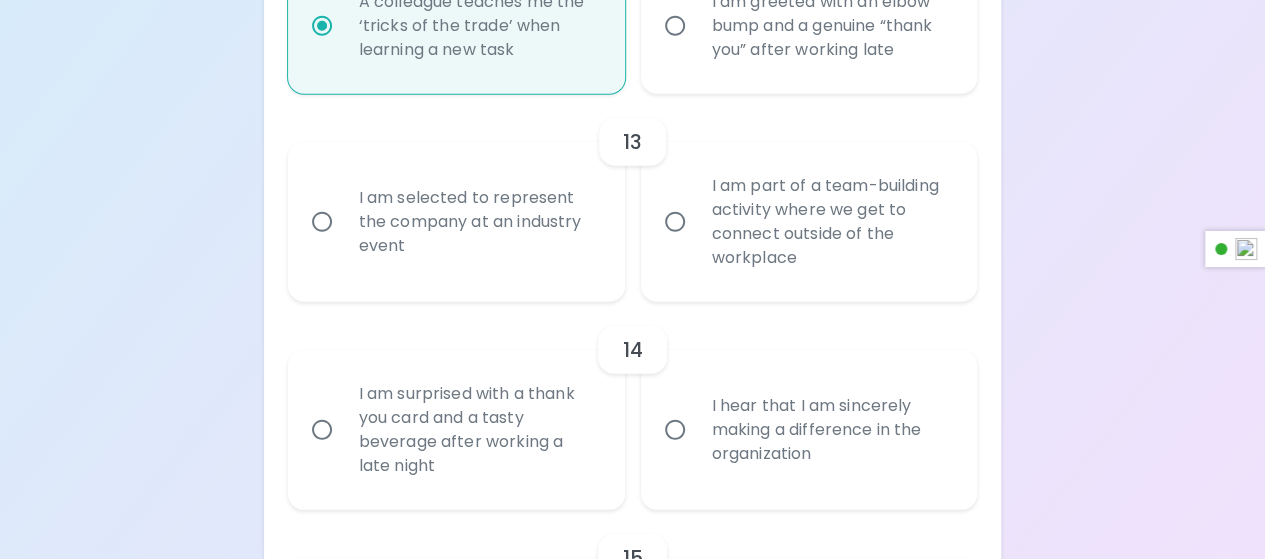 scroll, scrollTop: 2620, scrollLeft: 0, axis: vertical 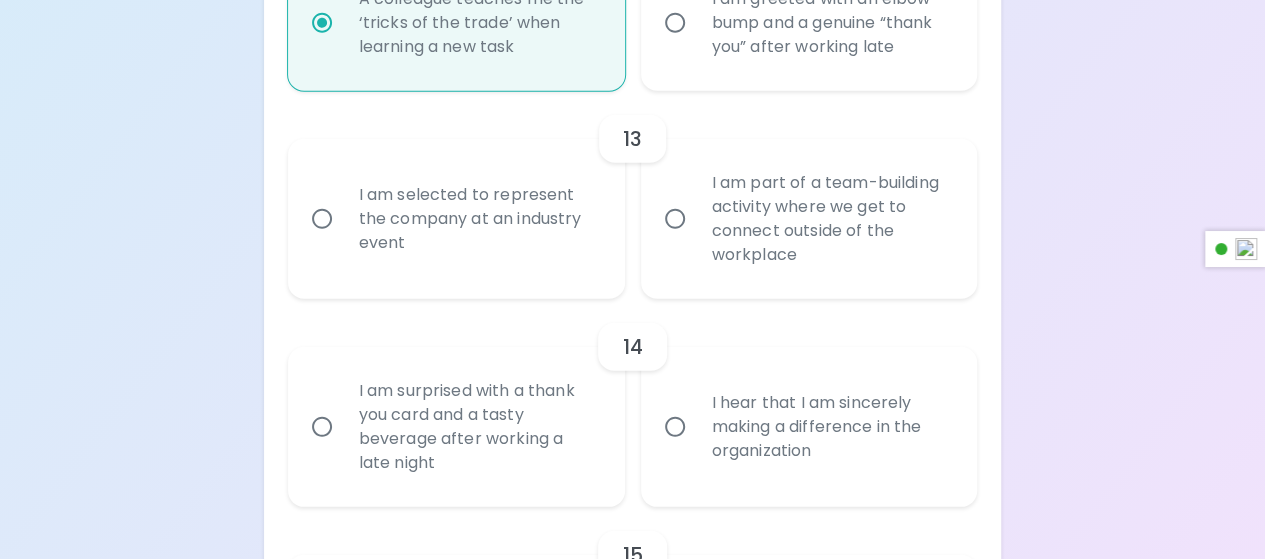 radio on "true" 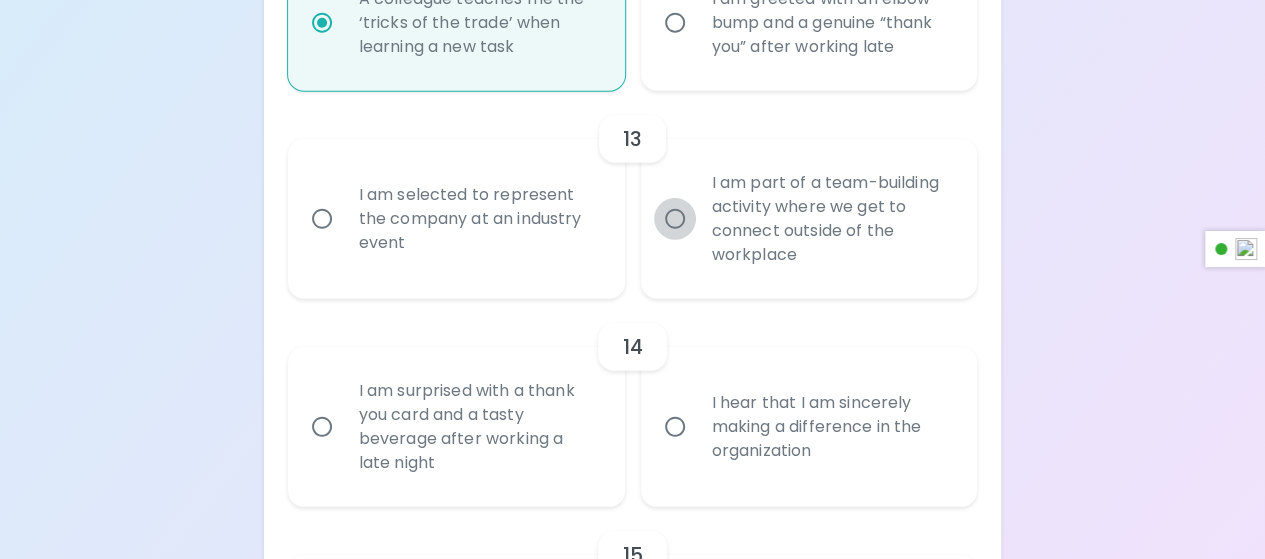click on "I am part of a team-building activity where we get to connect outside of the workplace" at bounding box center [675, 219] 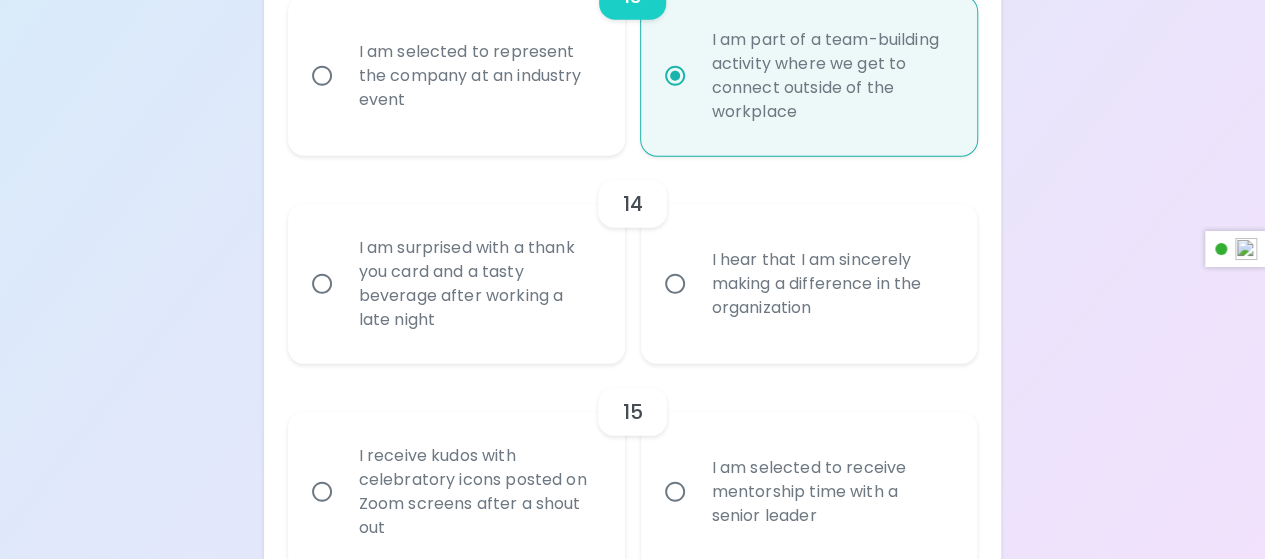 scroll, scrollTop: 2780, scrollLeft: 0, axis: vertical 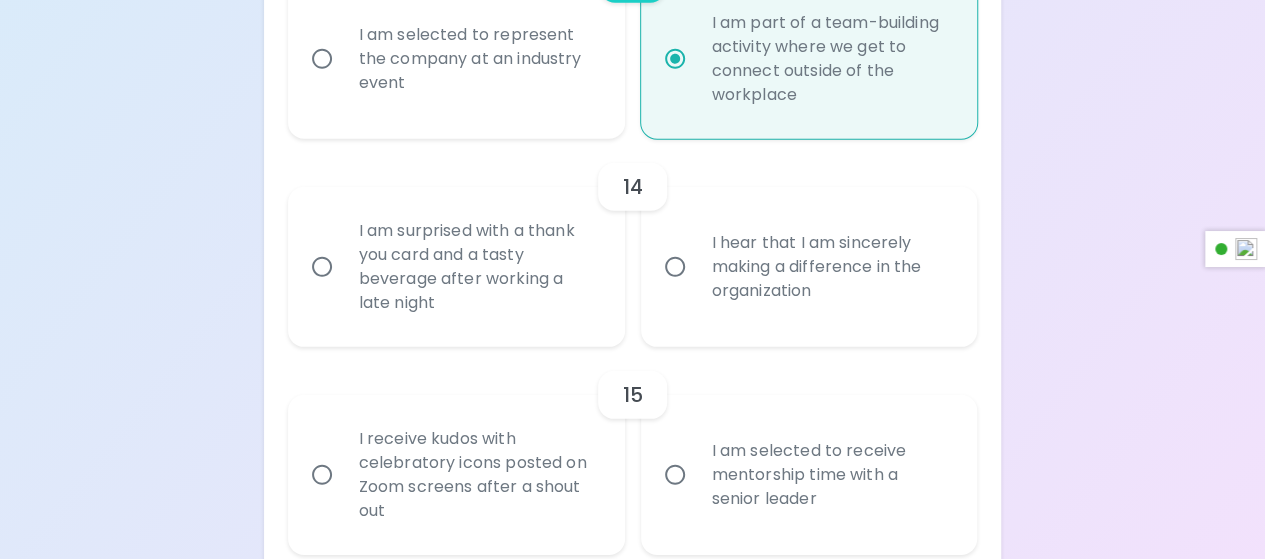 radio on "true" 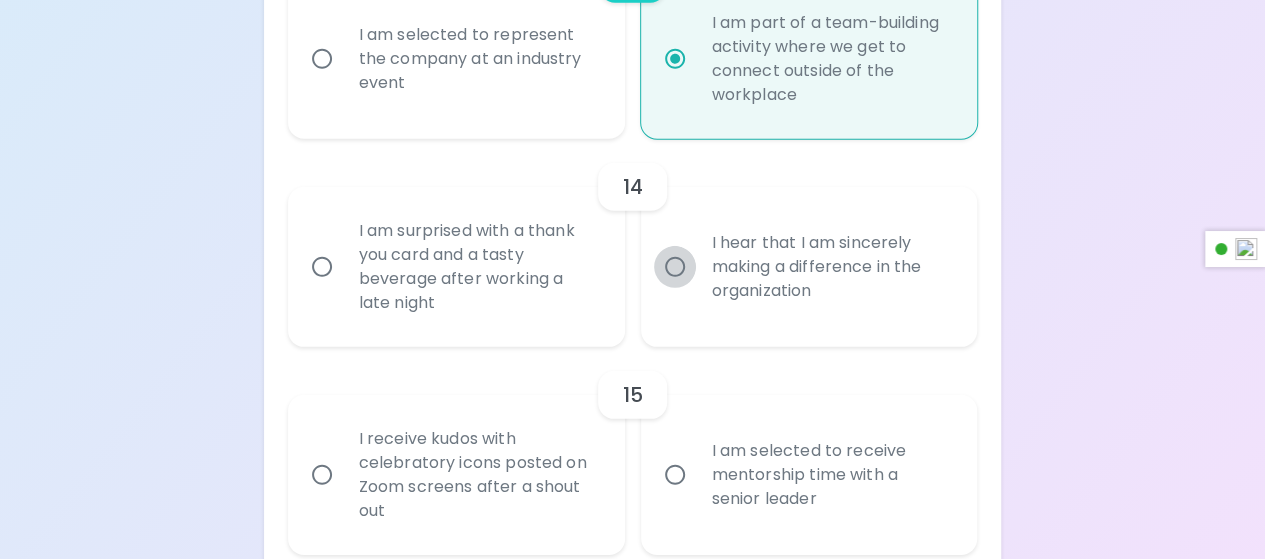 click on "I hear that I am sincerely making a difference in the organization" at bounding box center (675, 267) 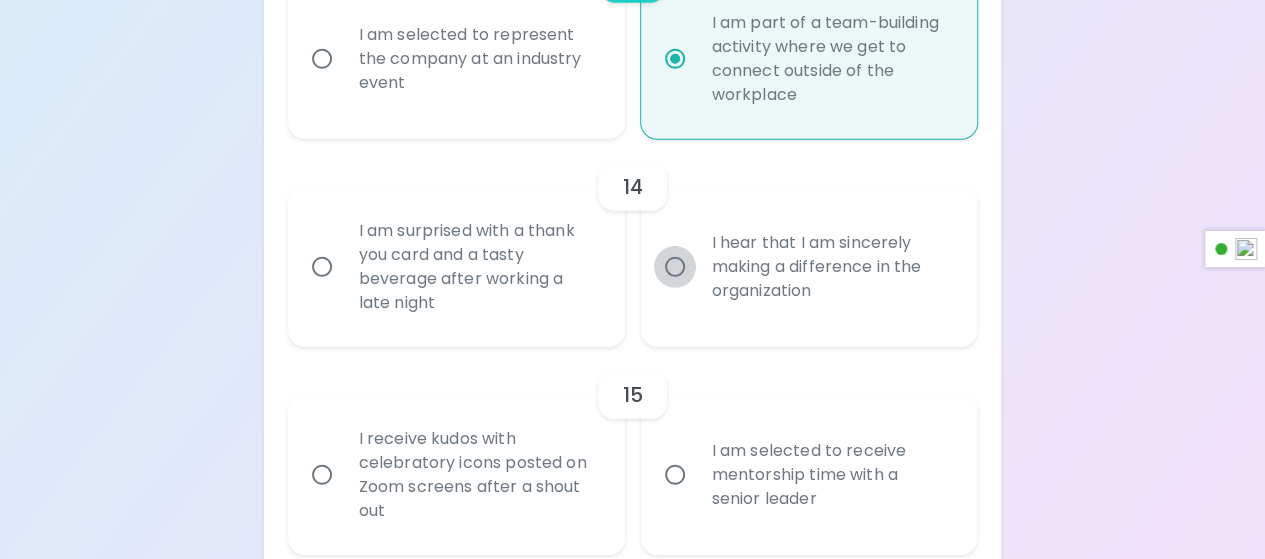 radio on "false" 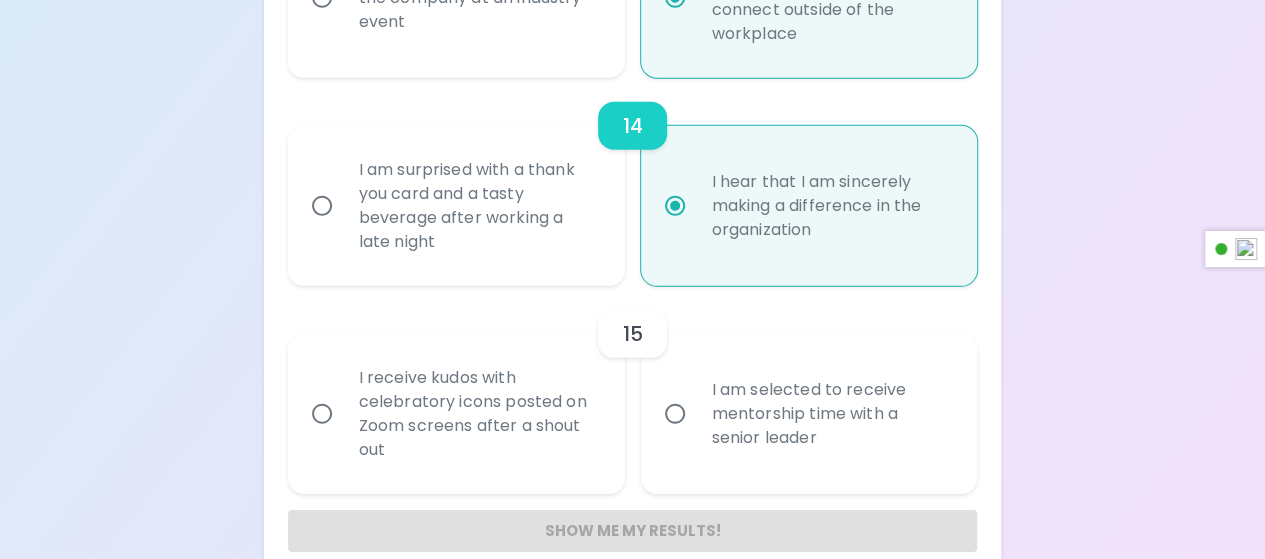 scroll, scrollTop: 2873, scrollLeft: 0, axis: vertical 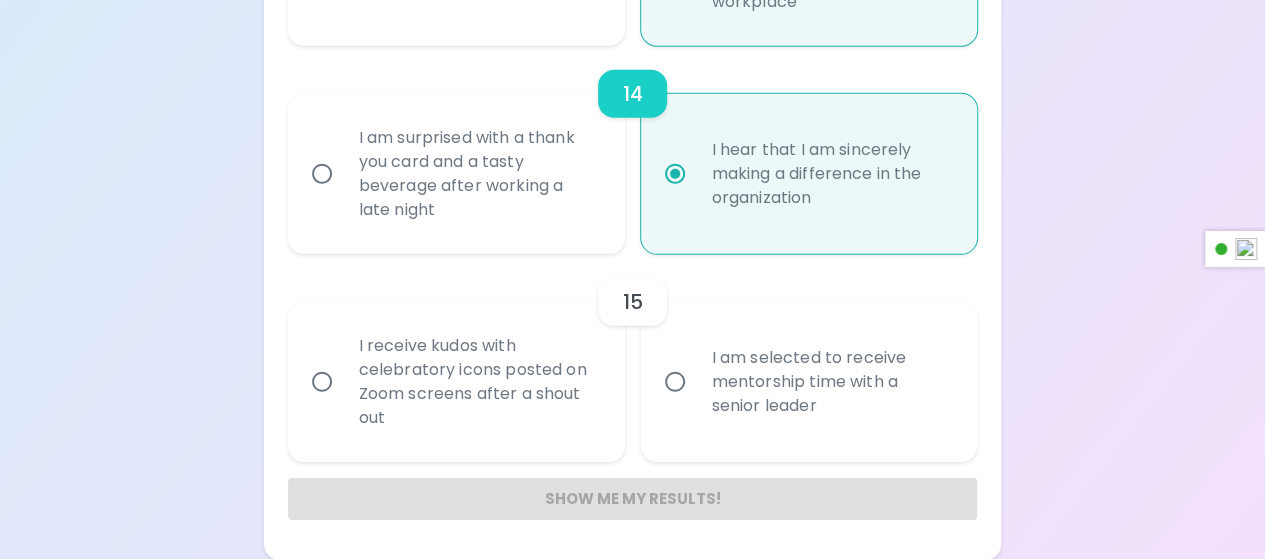 radio on "true" 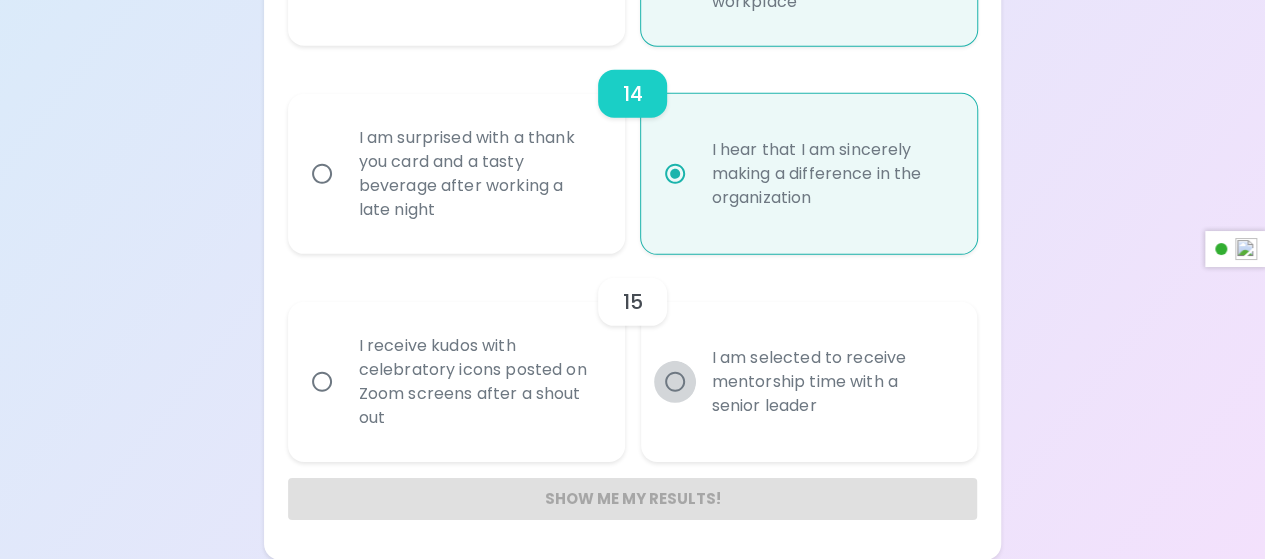 click on "I am selected to receive mentorship time with a senior leader" at bounding box center (675, 382) 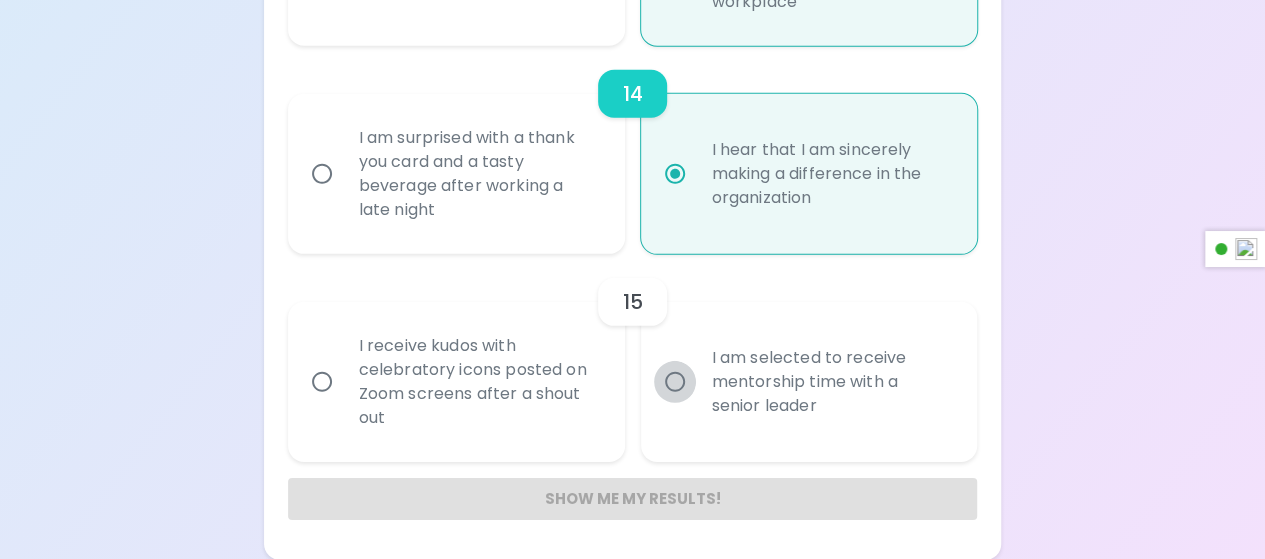 radio on "false" 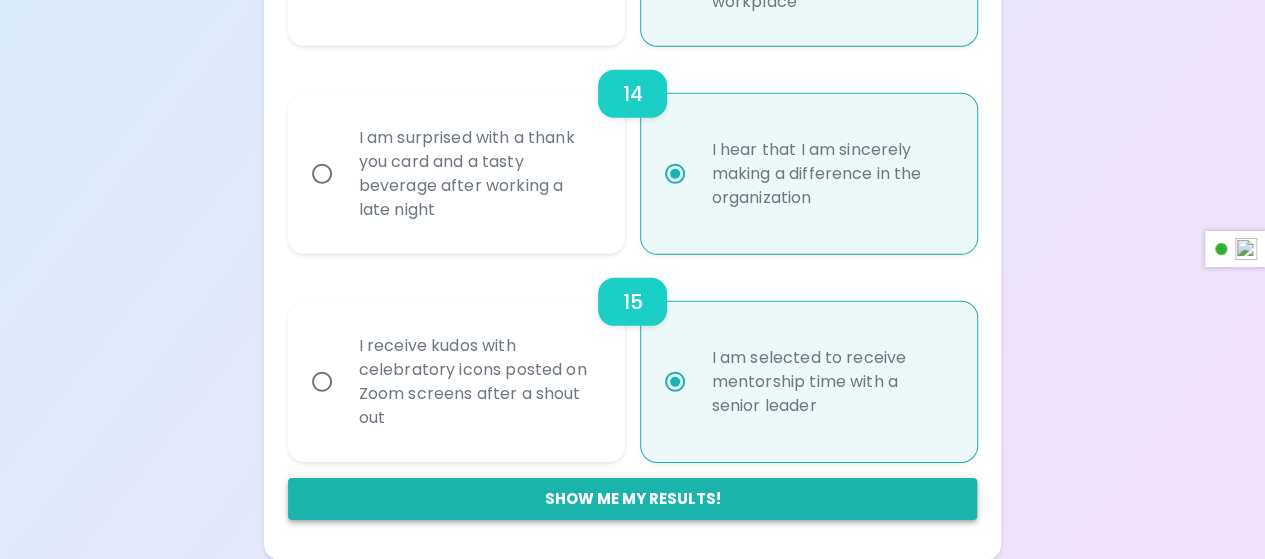 radio on "true" 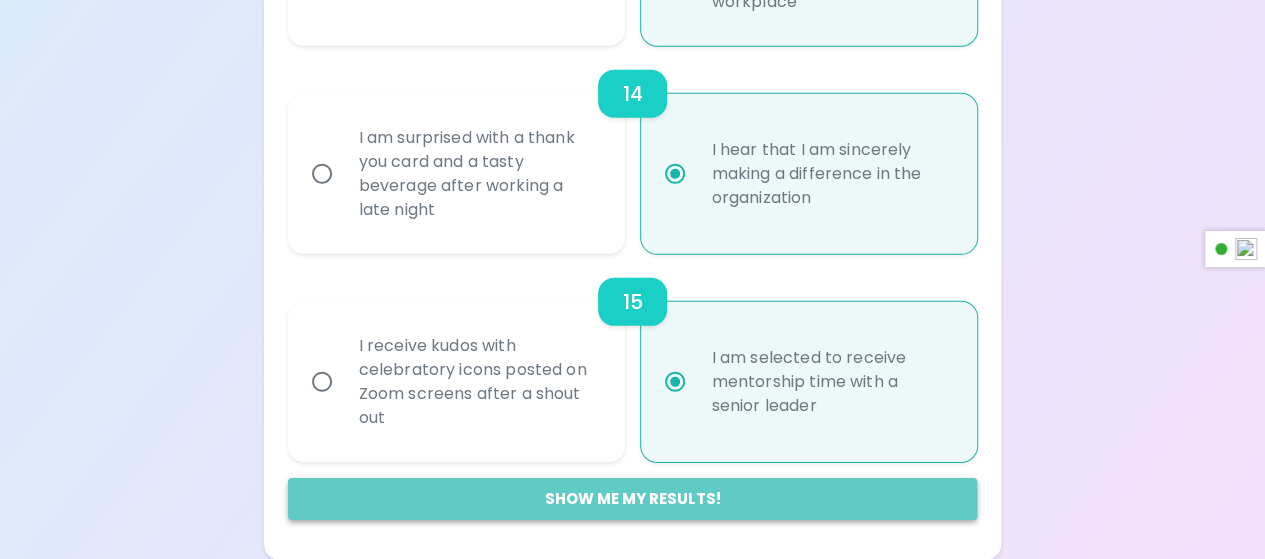 click on "Show me my results!" at bounding box center [633, 499] 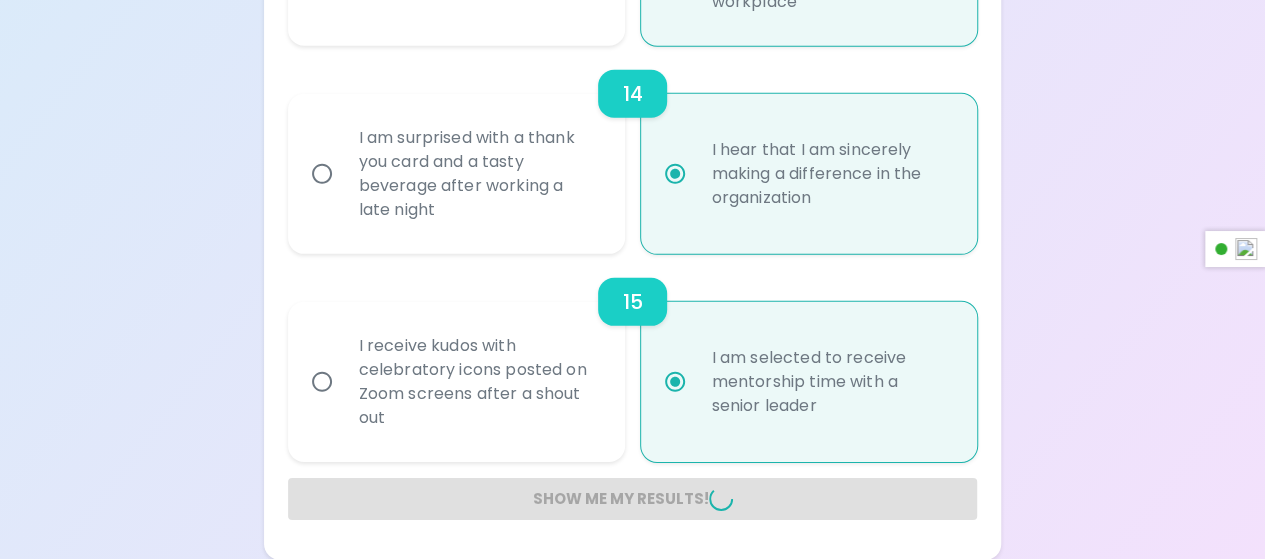 radio on "false" 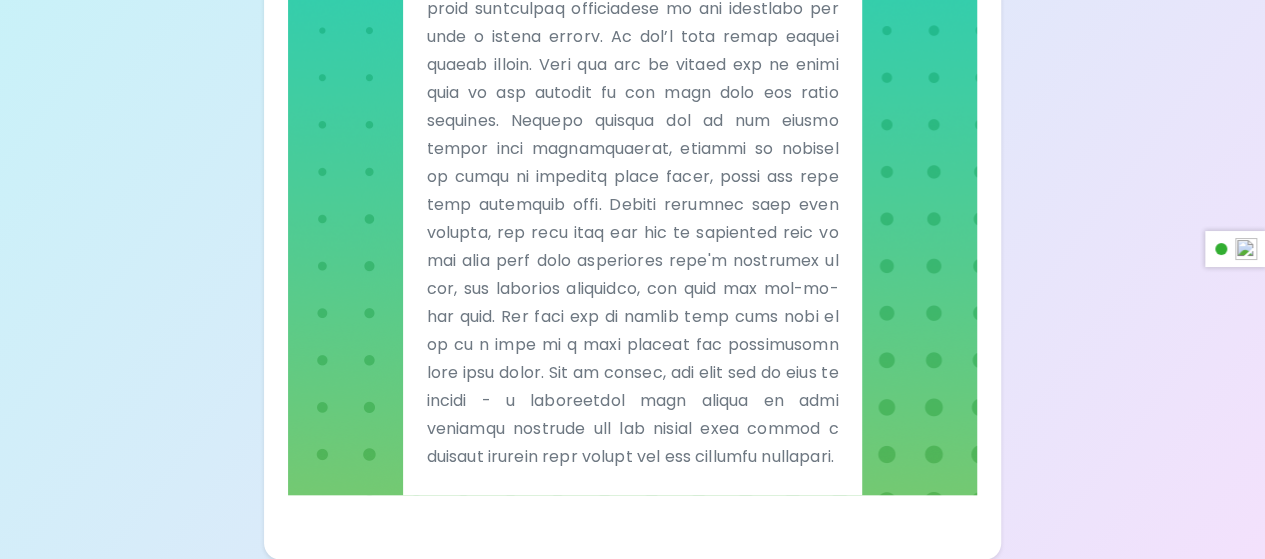 scroll, scrollTop: 756, scrollLeft: 0, axis: vertical 